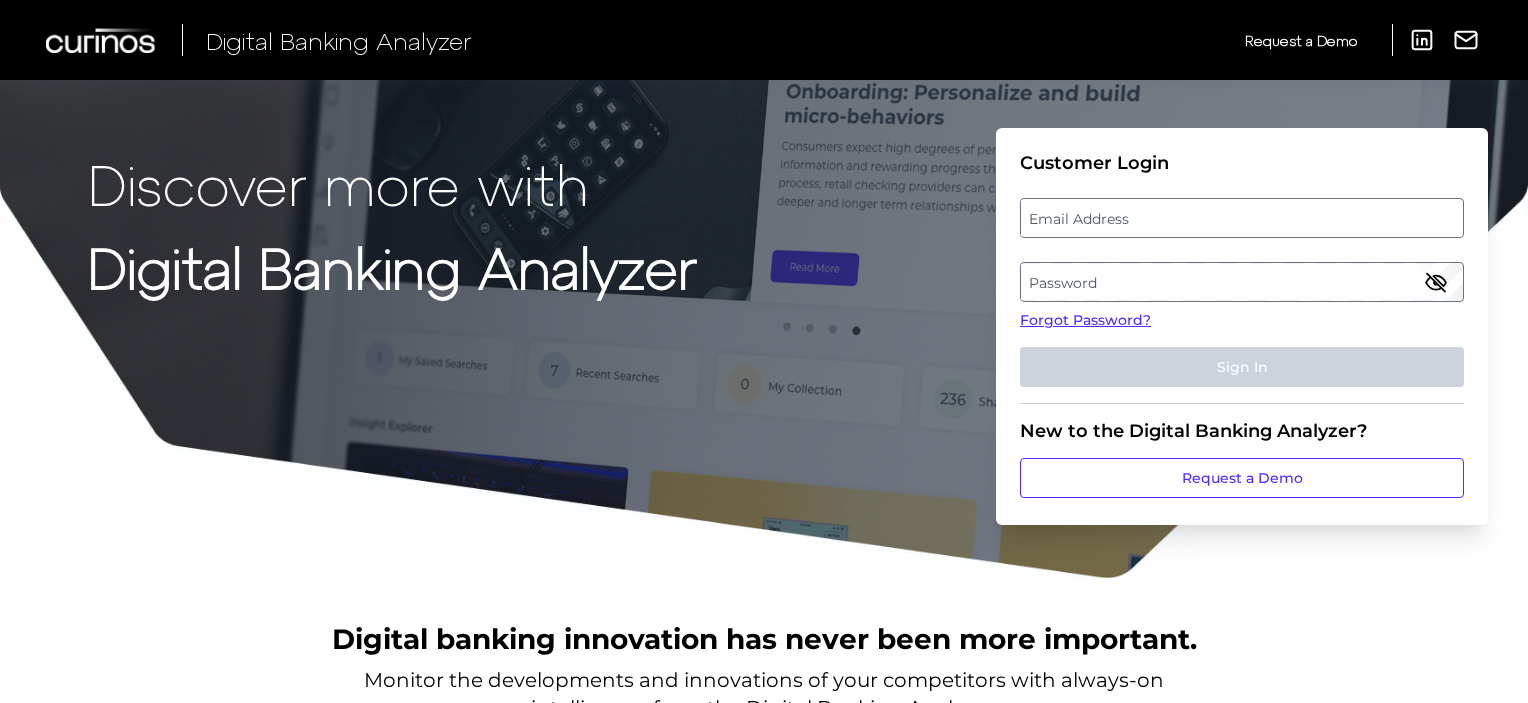 scroll, scrollTop: 0, scrollLeft: 0, axis: both 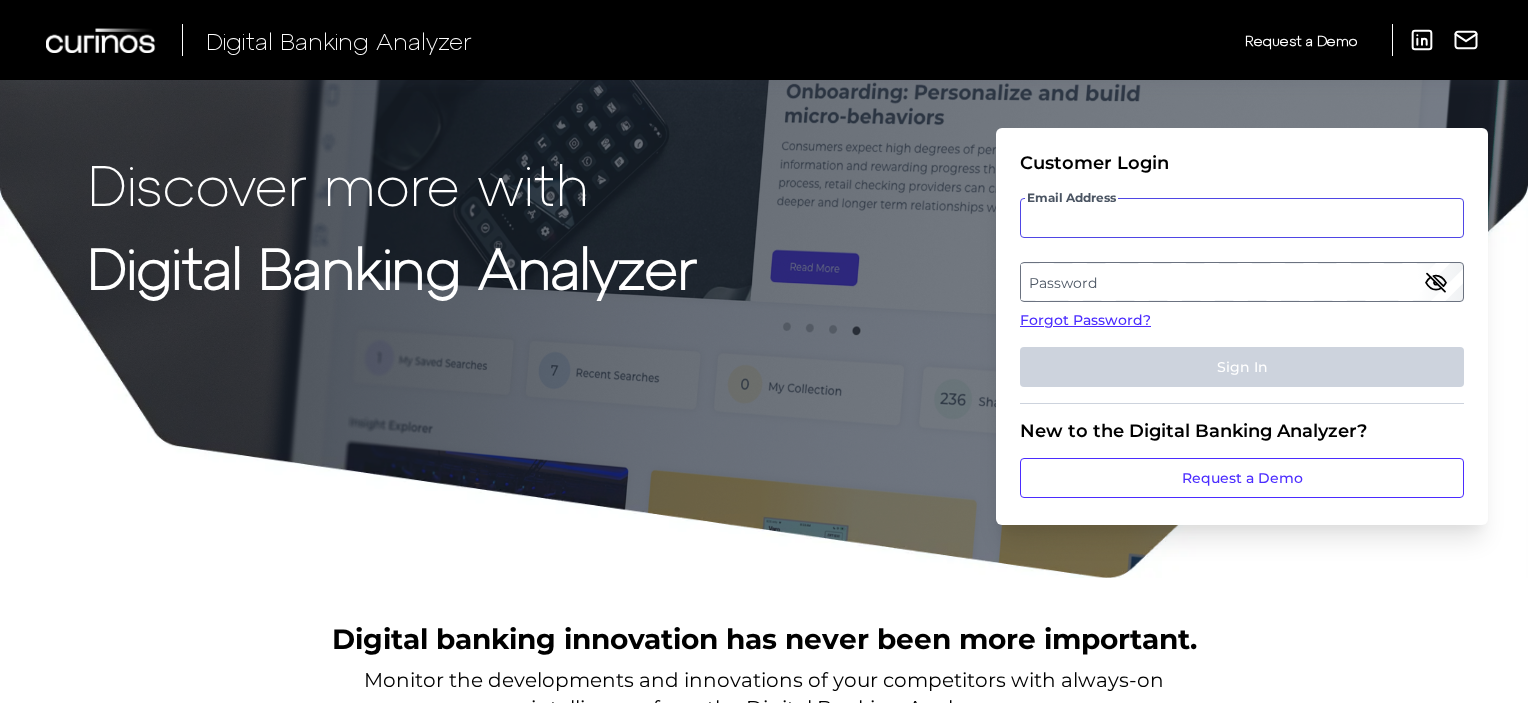click on "Email Address" at bounding box center [1242, 218] 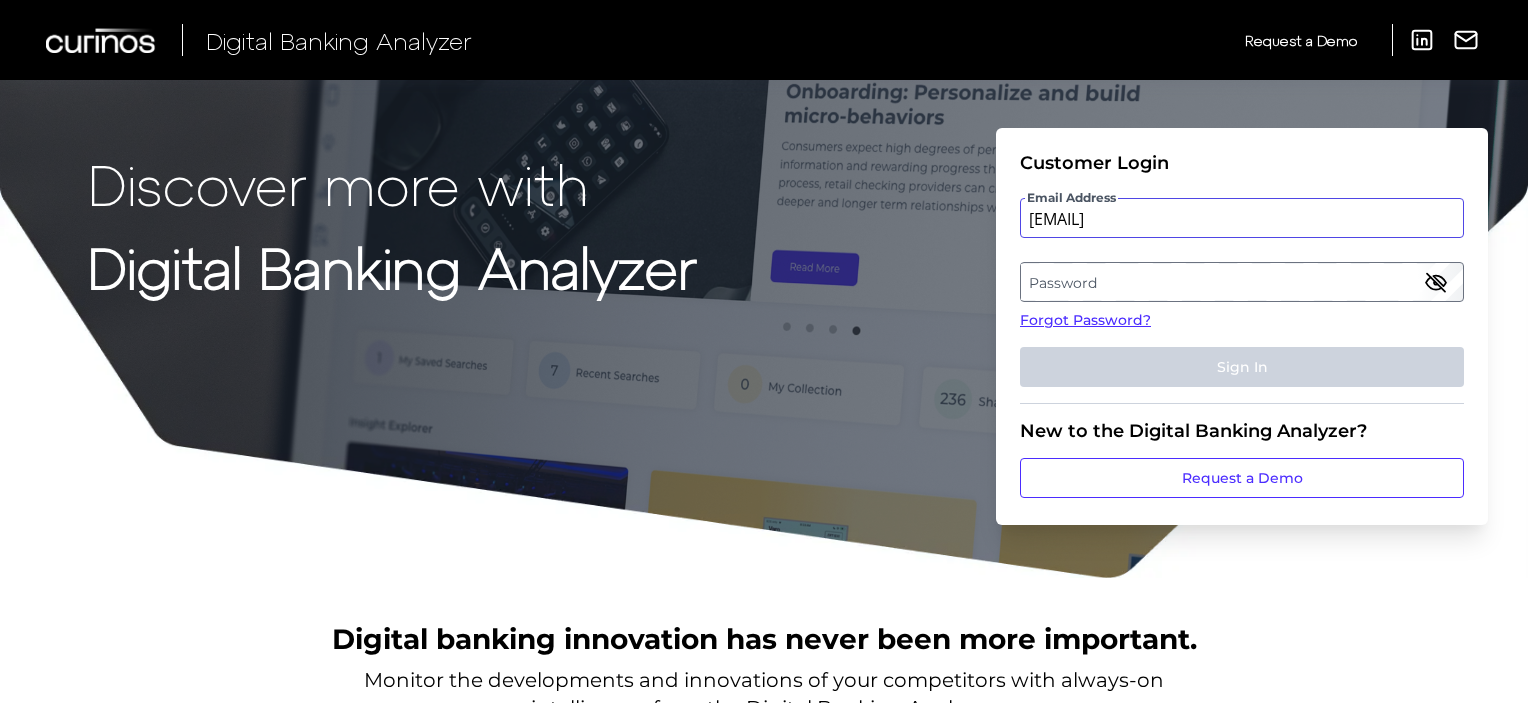 type on "[EMAIL]" 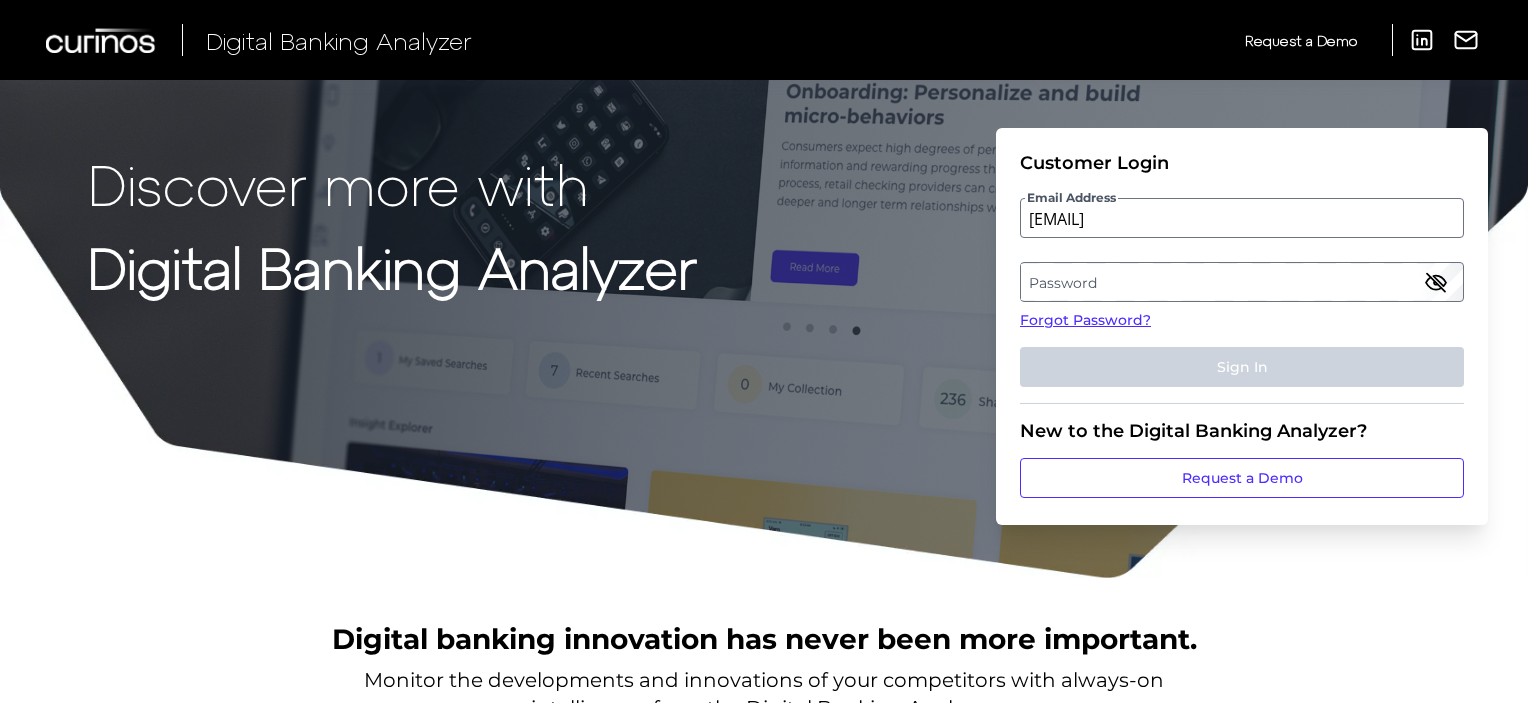 click on "Password" at bounding box center (1241, 282) 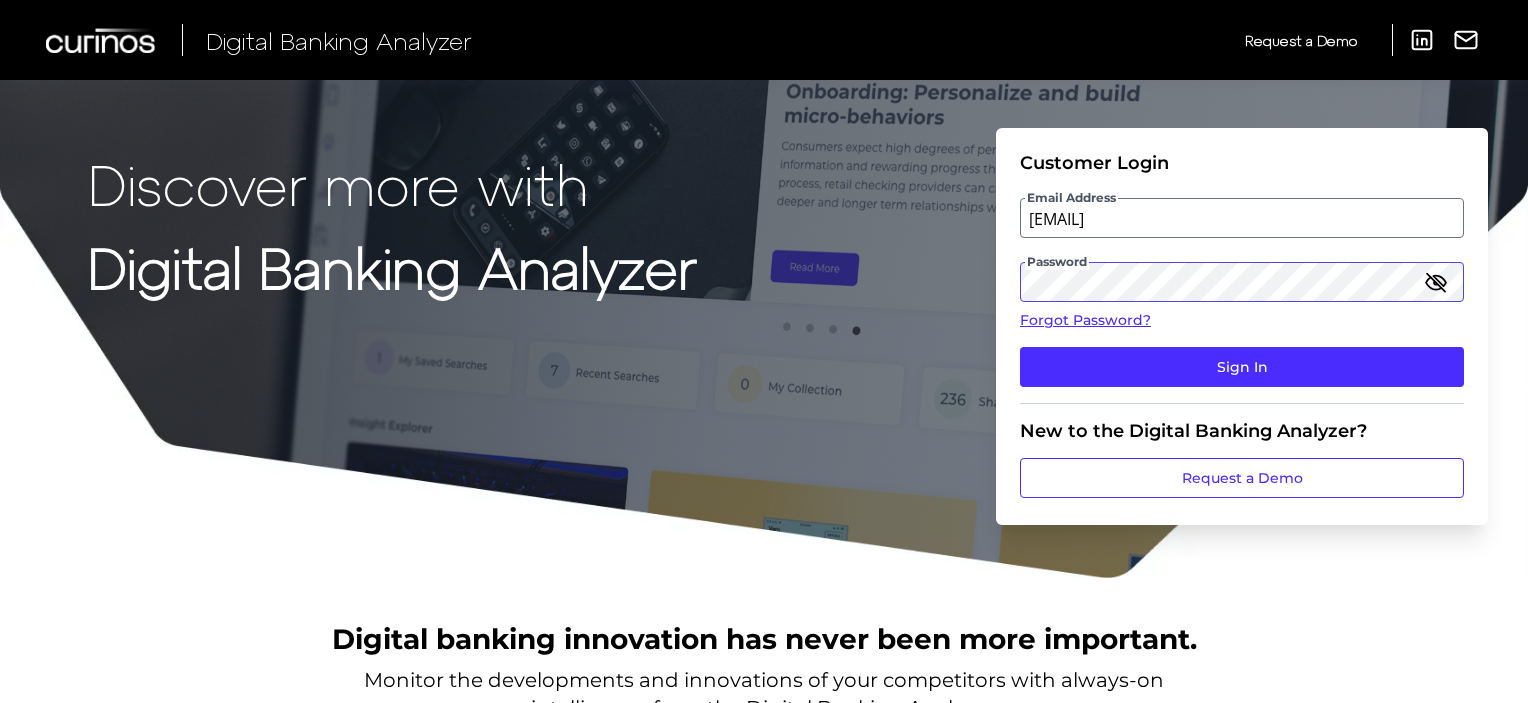 click on "Sign In" at bounding box center (1242, 367) 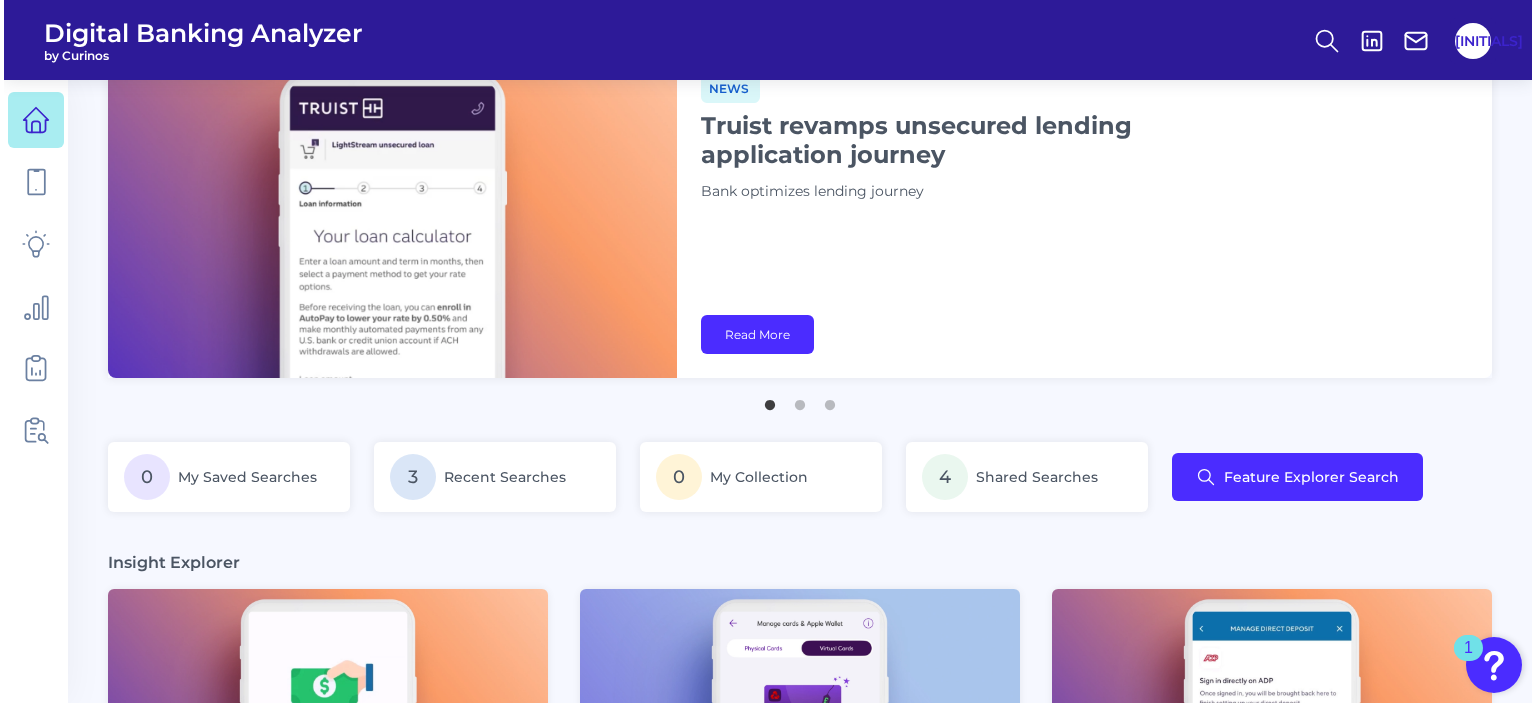 scroll, scrollTop: 0, scrollLeft: 0, axis: both 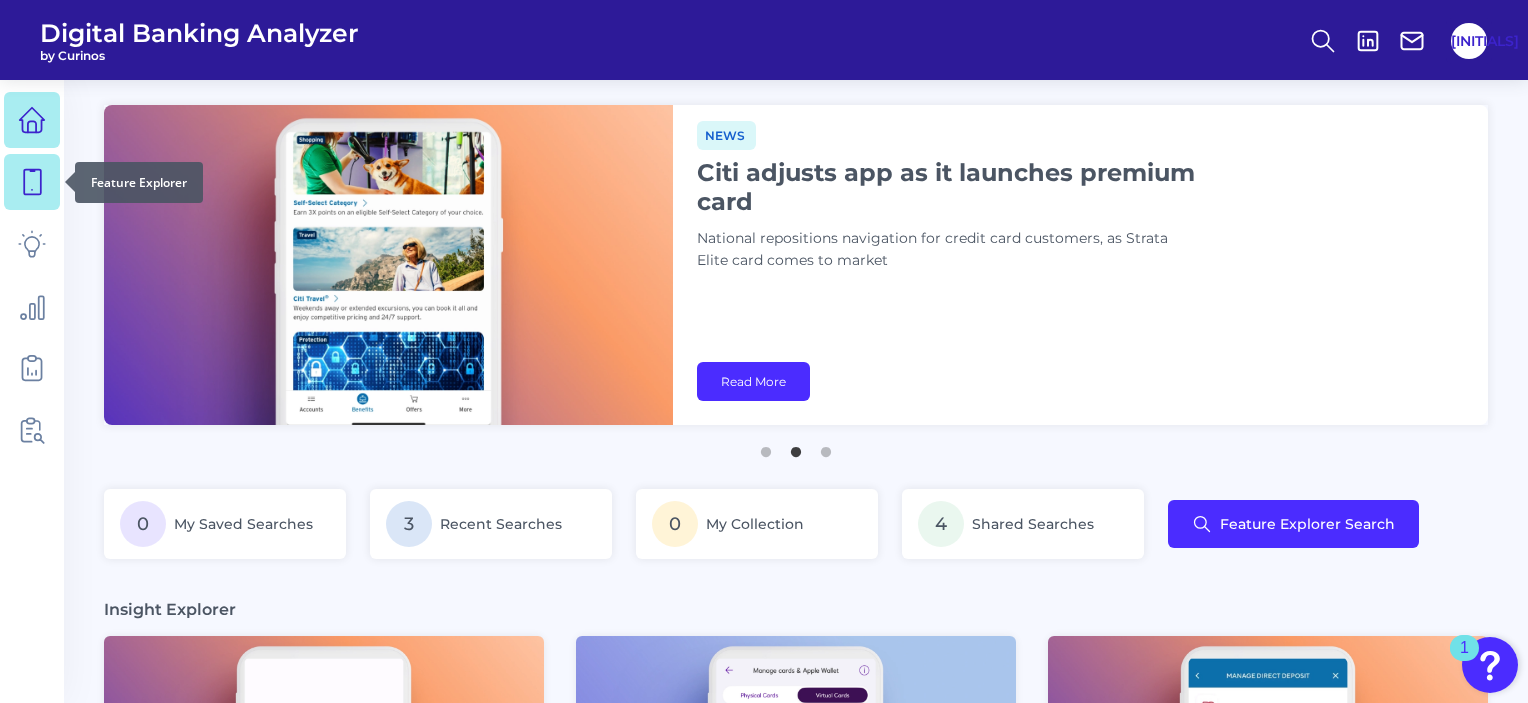 click 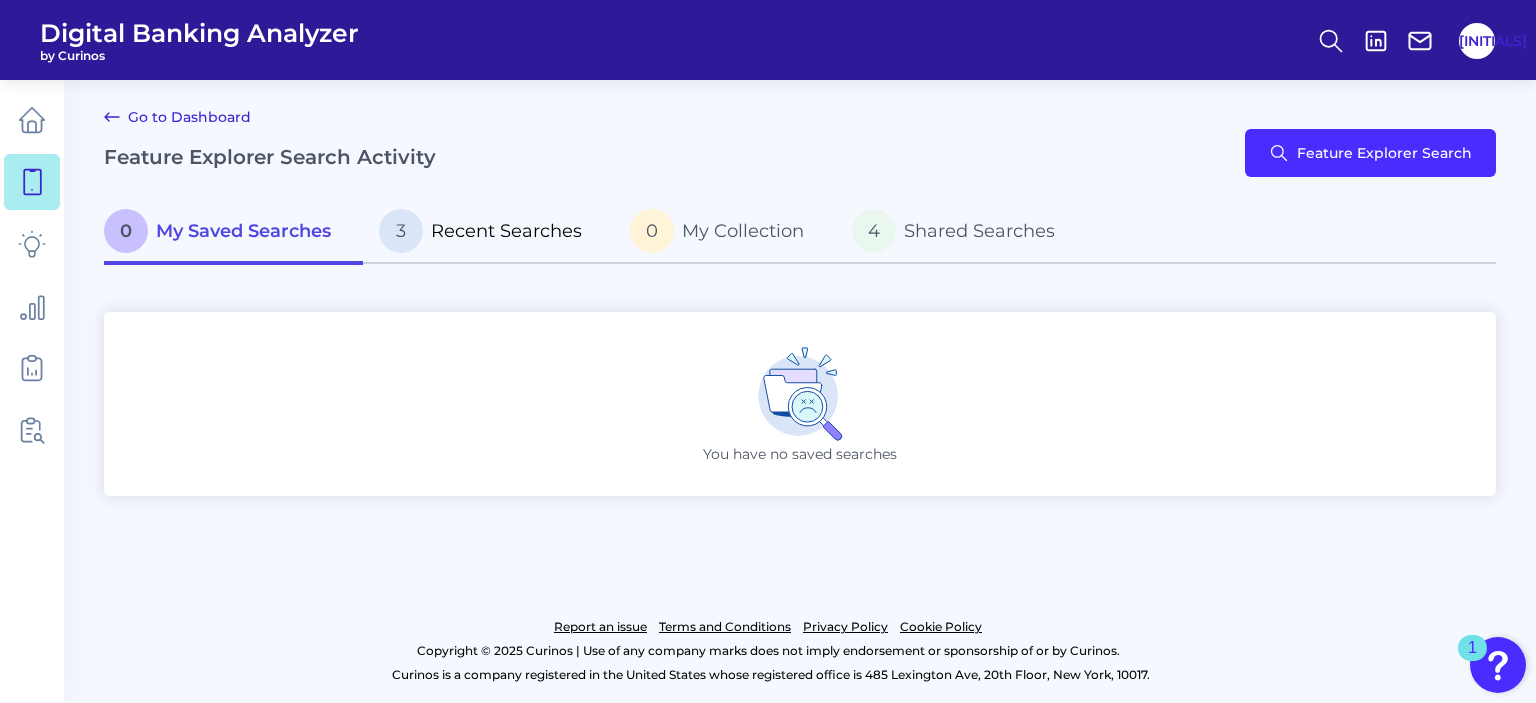 click on "Recent Searches" at bounding box center [506, 231] 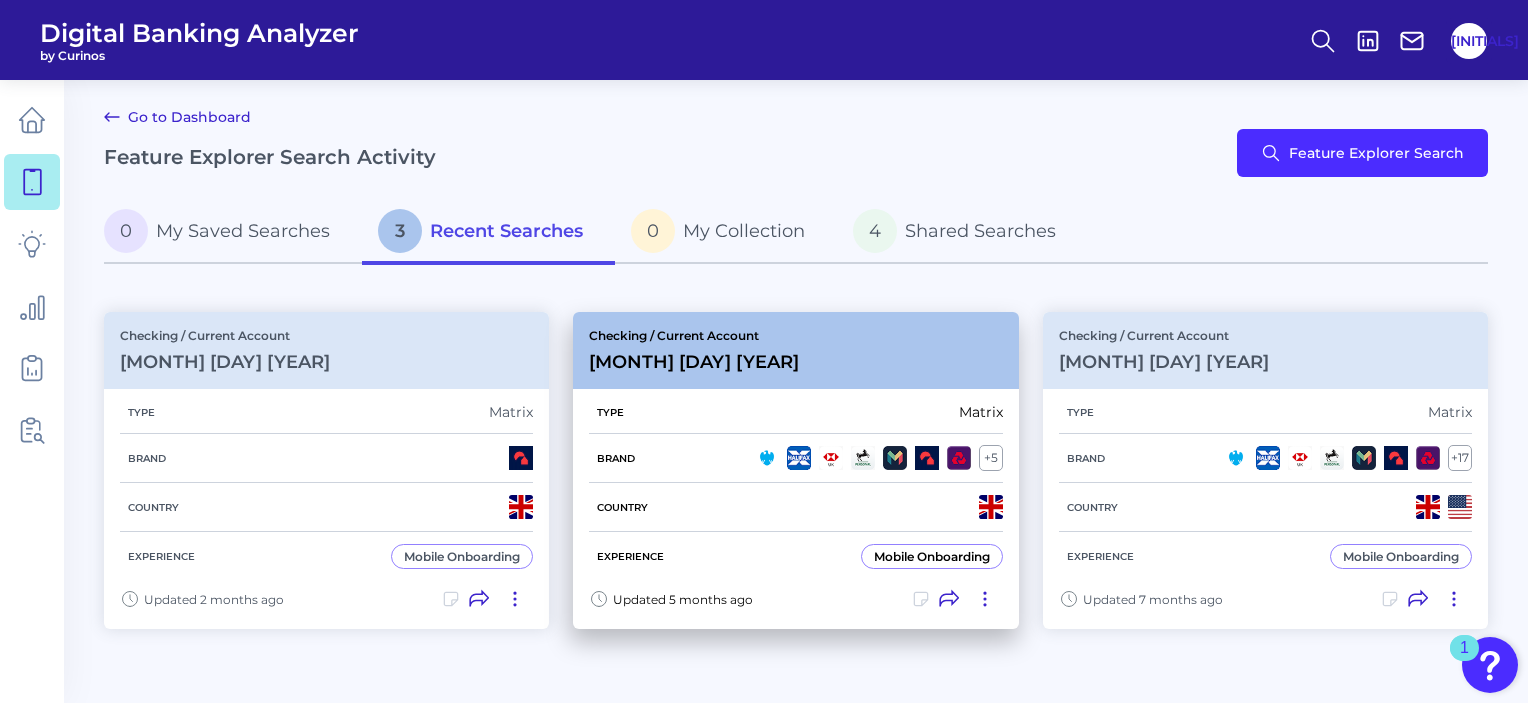click on "Checking / Current Account [DATE]" at bounding box center (795, 350) 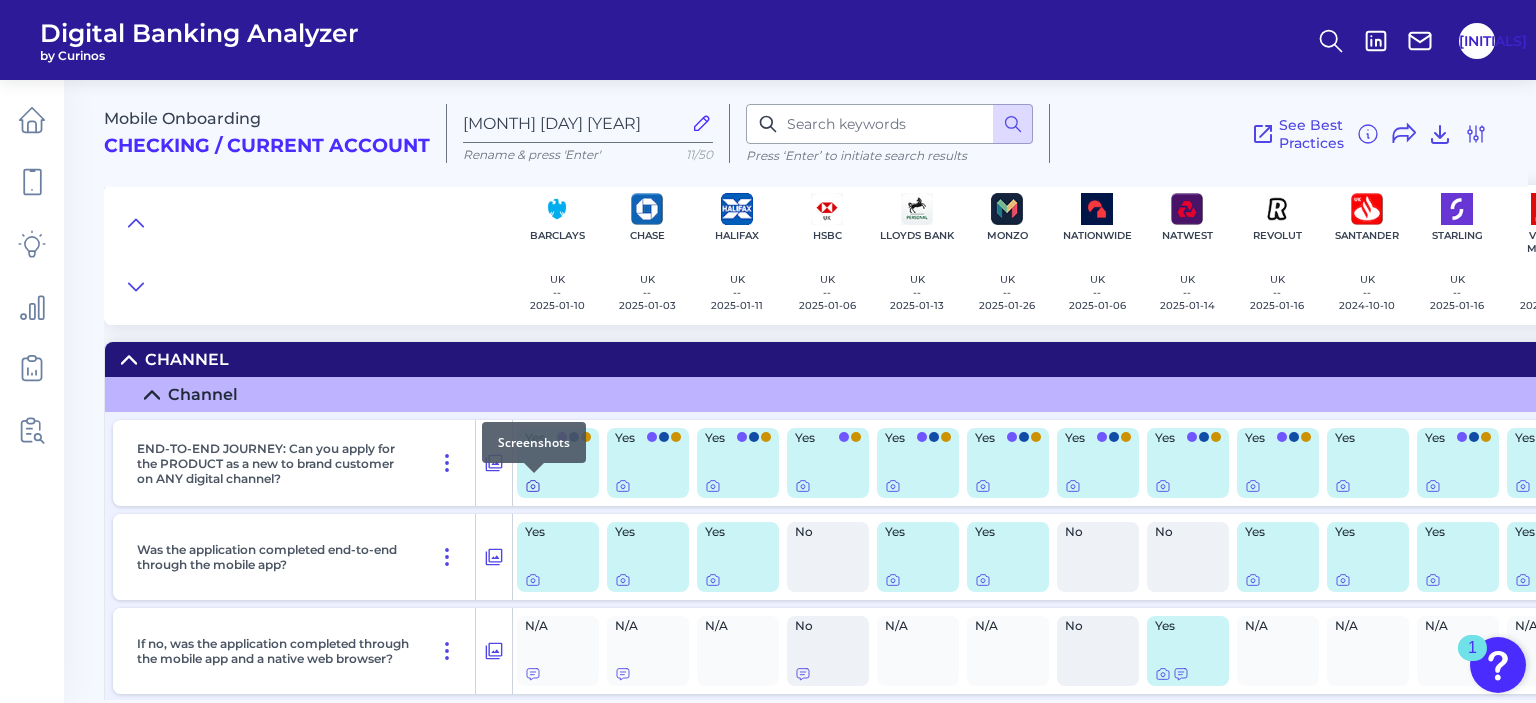 click 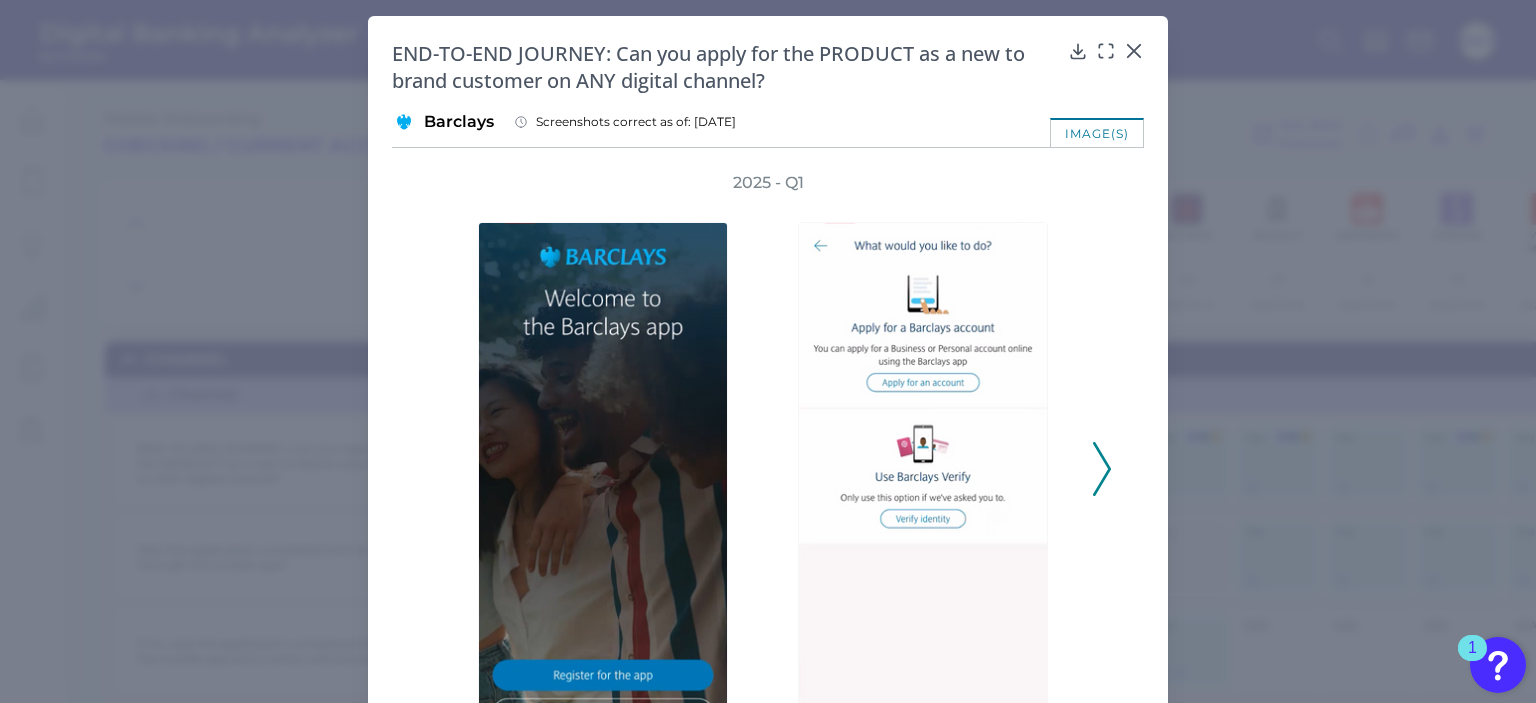 click 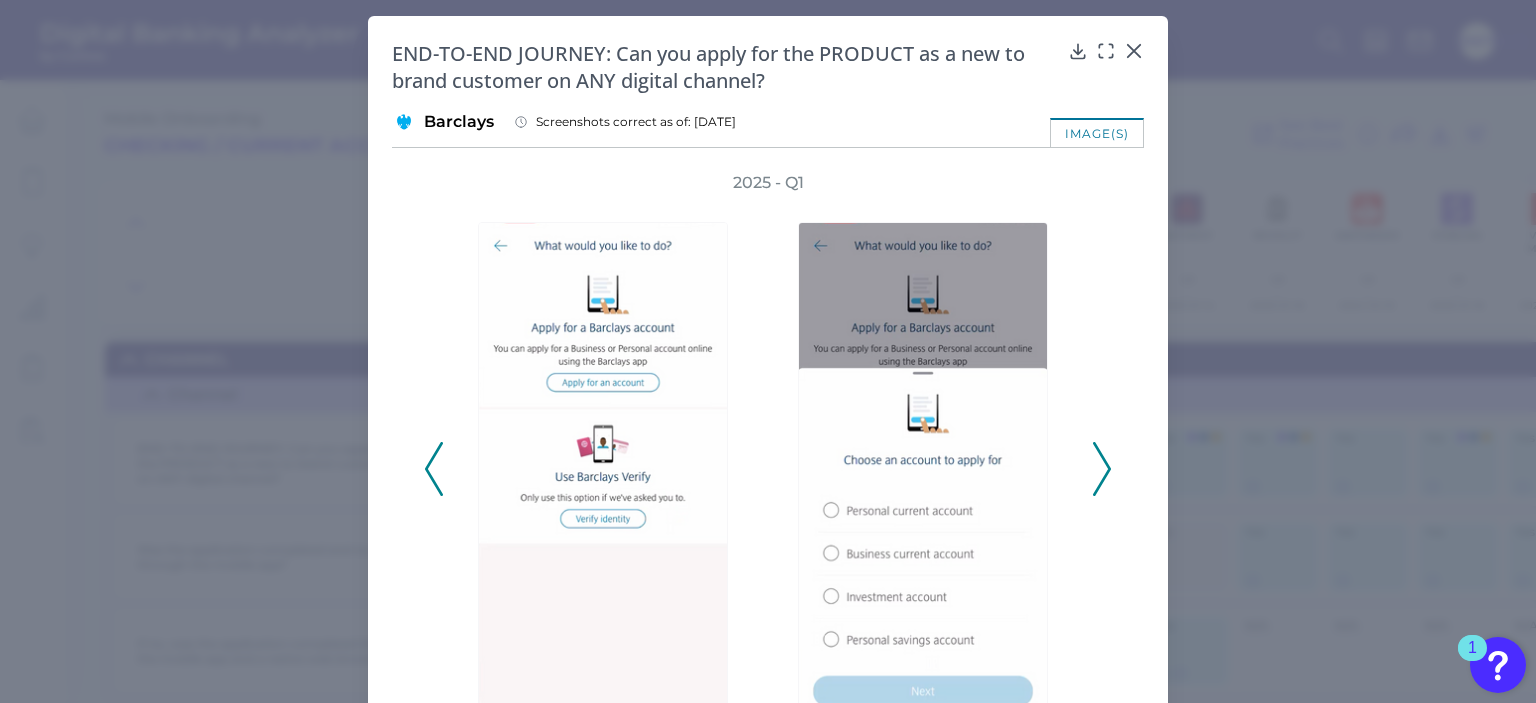 click 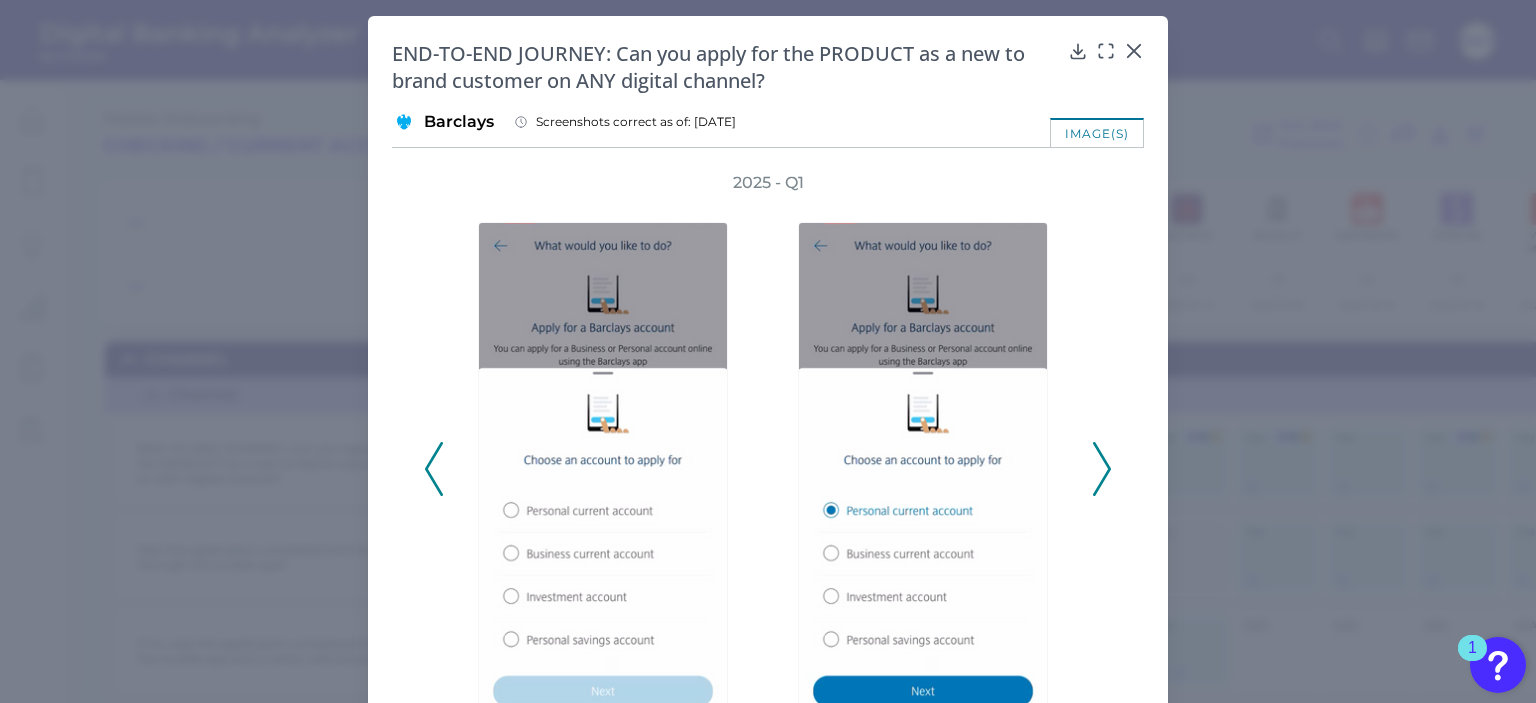 click at bounding box center (928, 469) 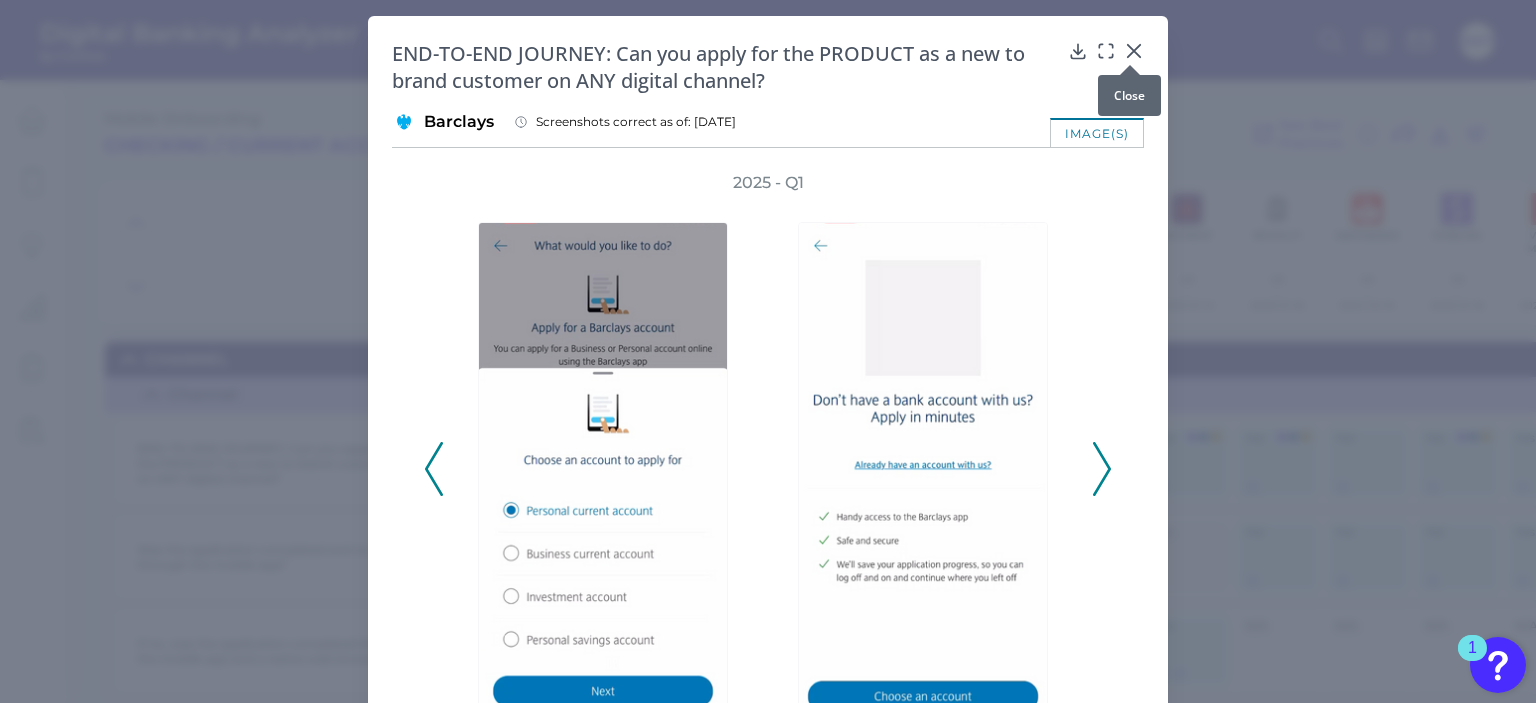 click at bounding box center [1130, 65] 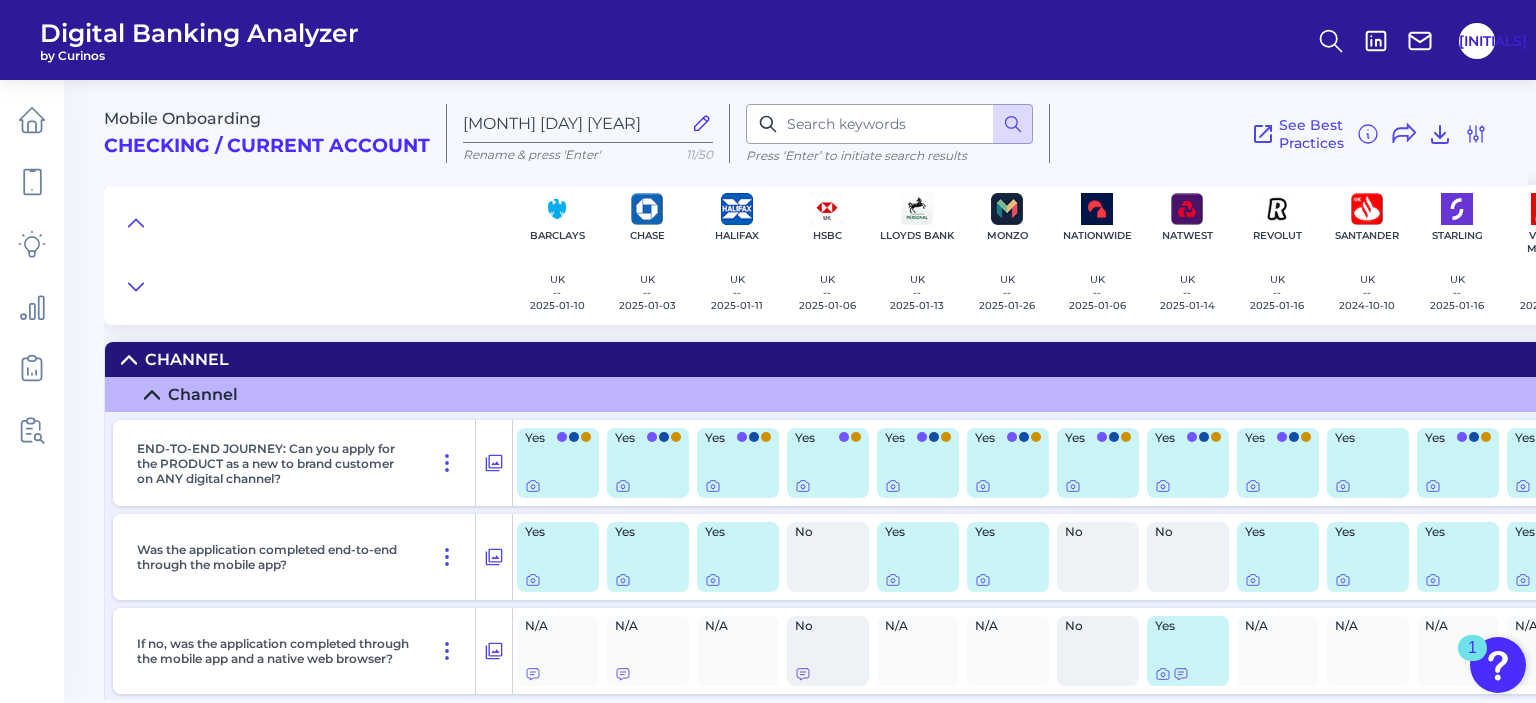 scroll, scrollTop: 15993, scrollLeft: 0, axis: vertical 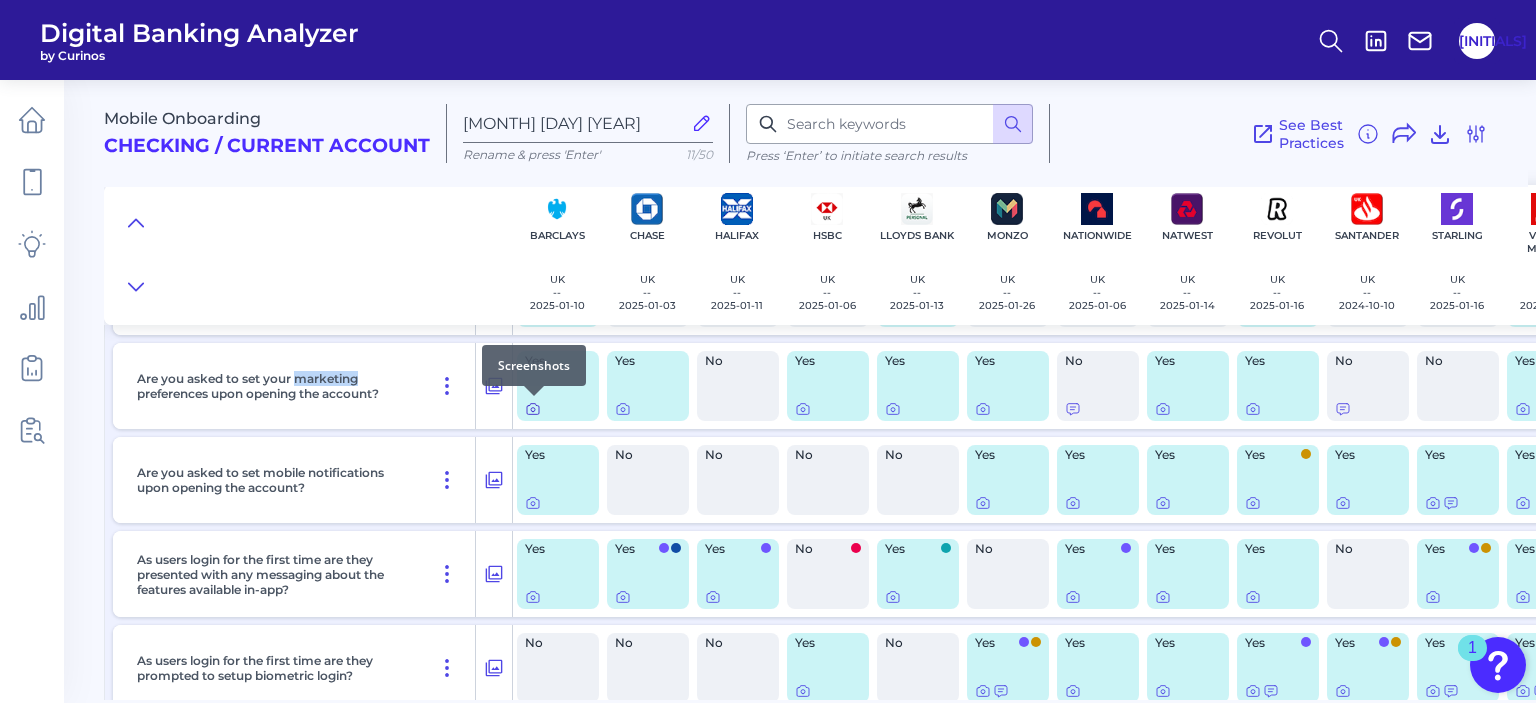 click 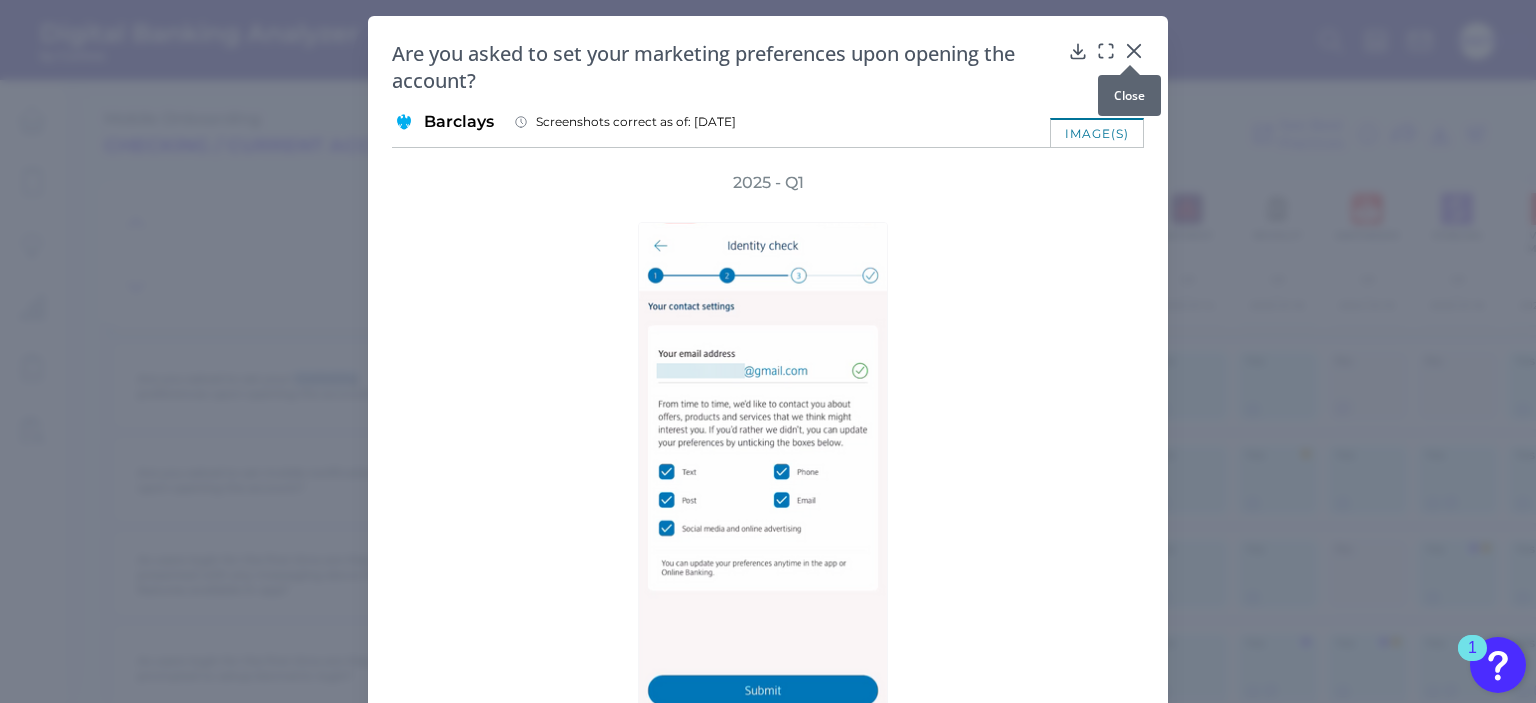 click at bounding box center [1130, 65] 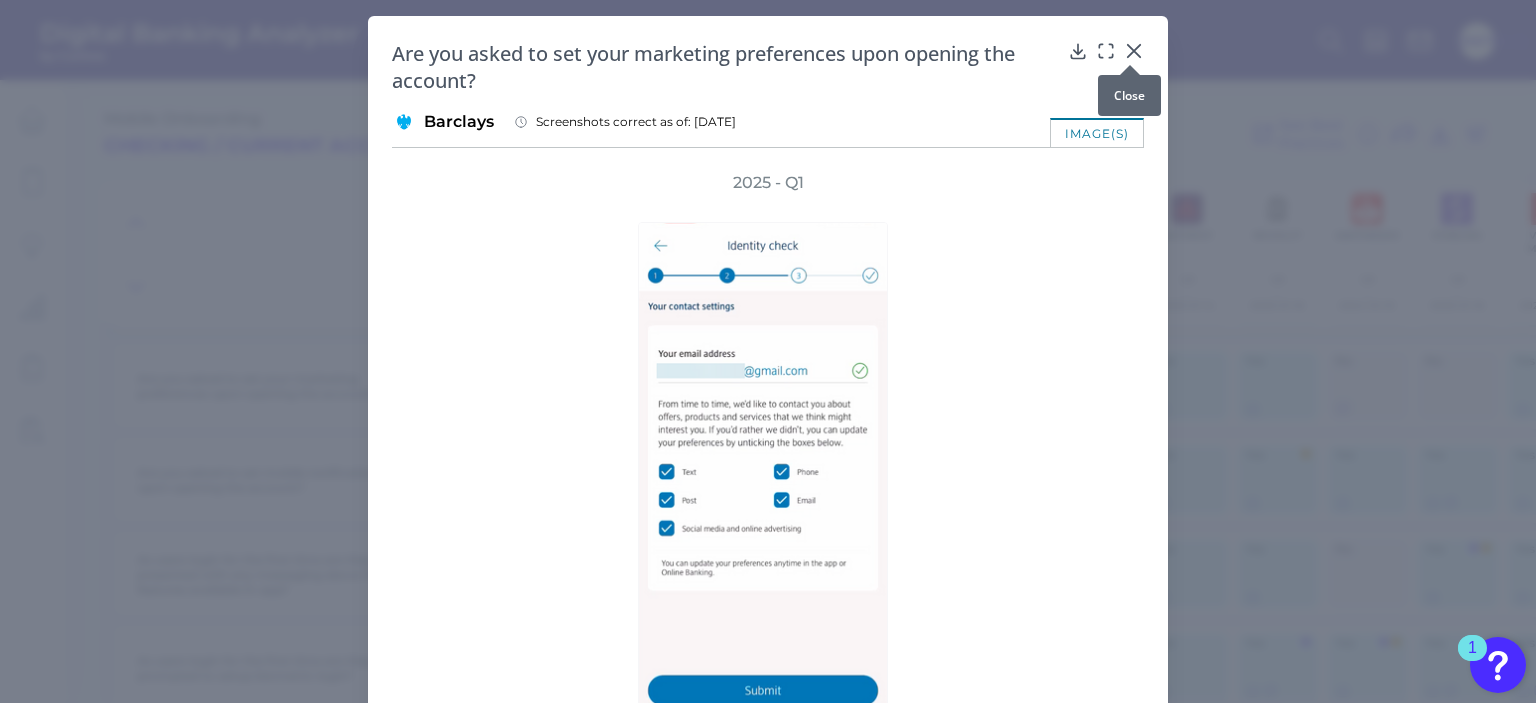 click 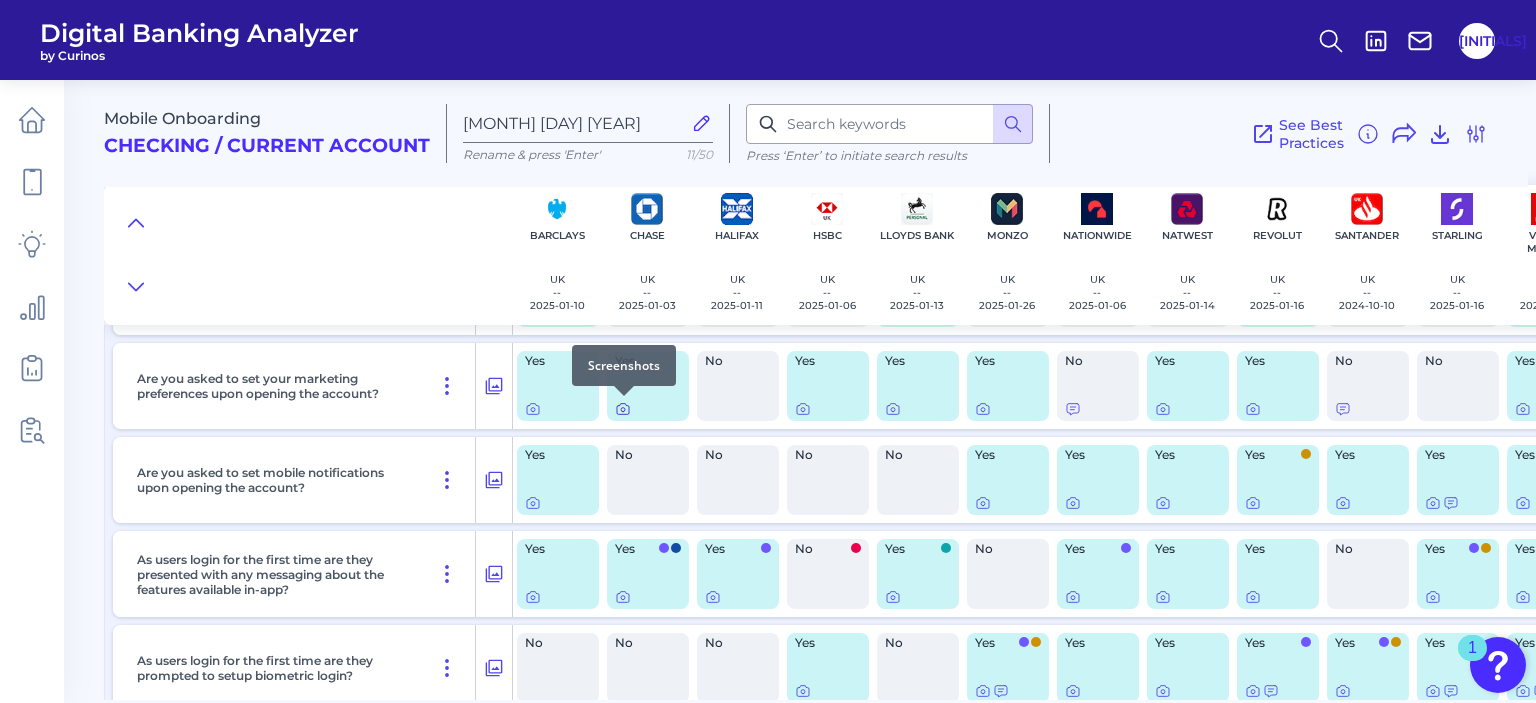 click 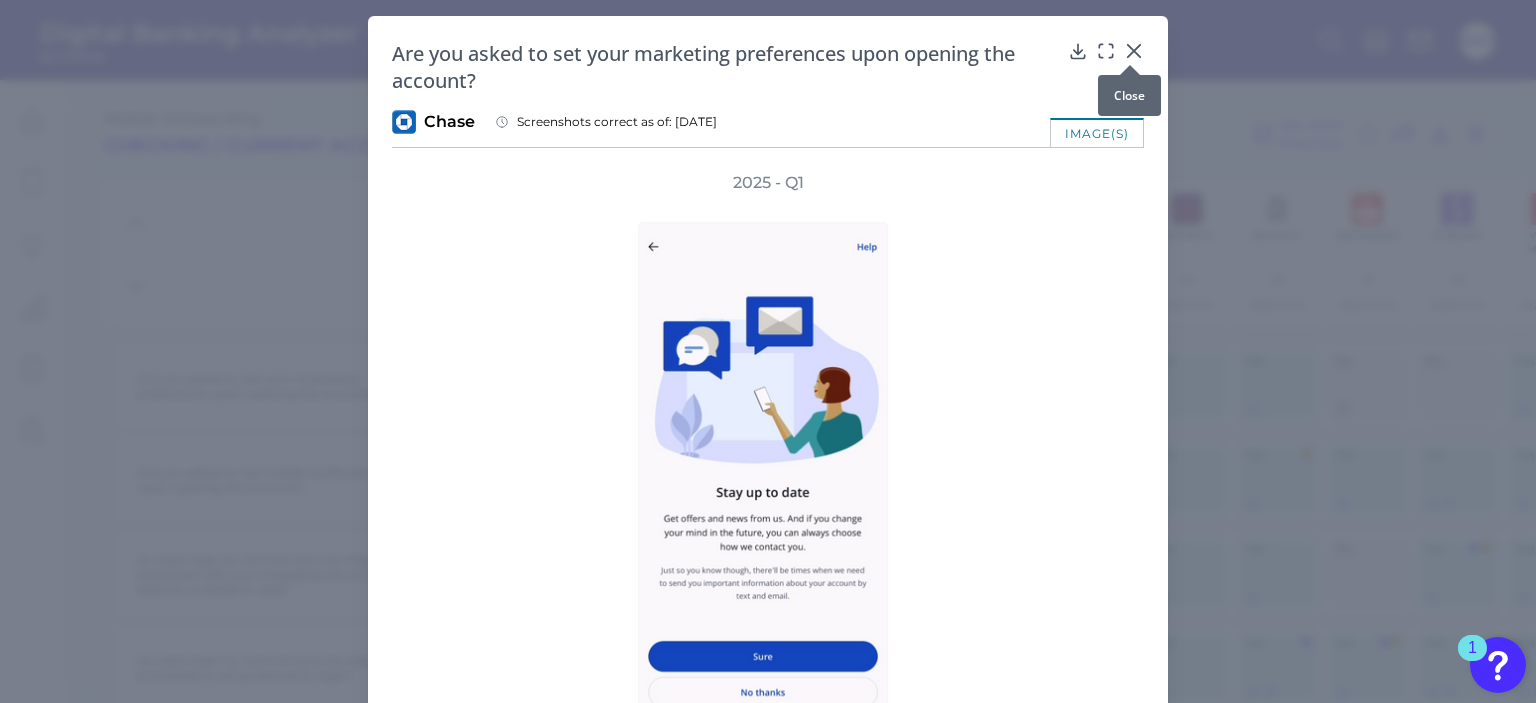 click 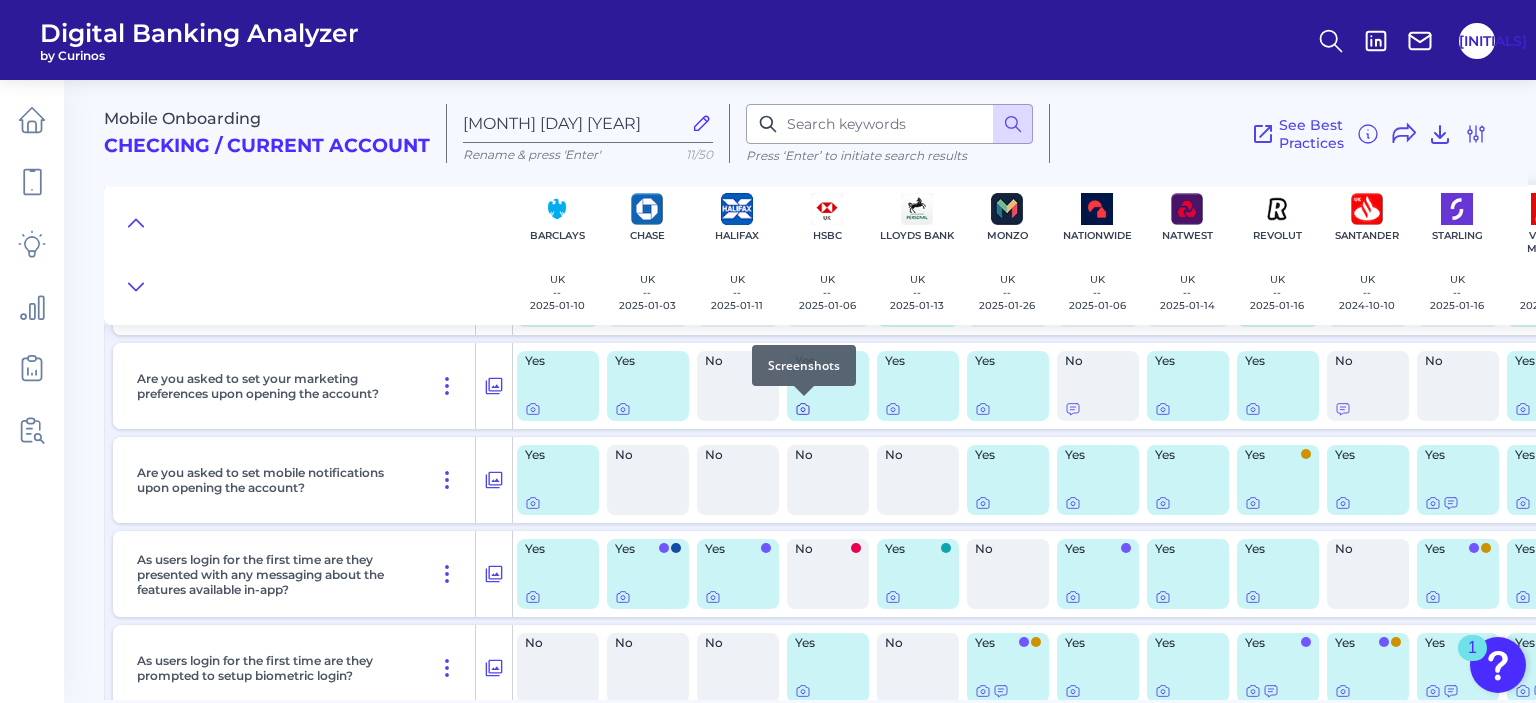 click 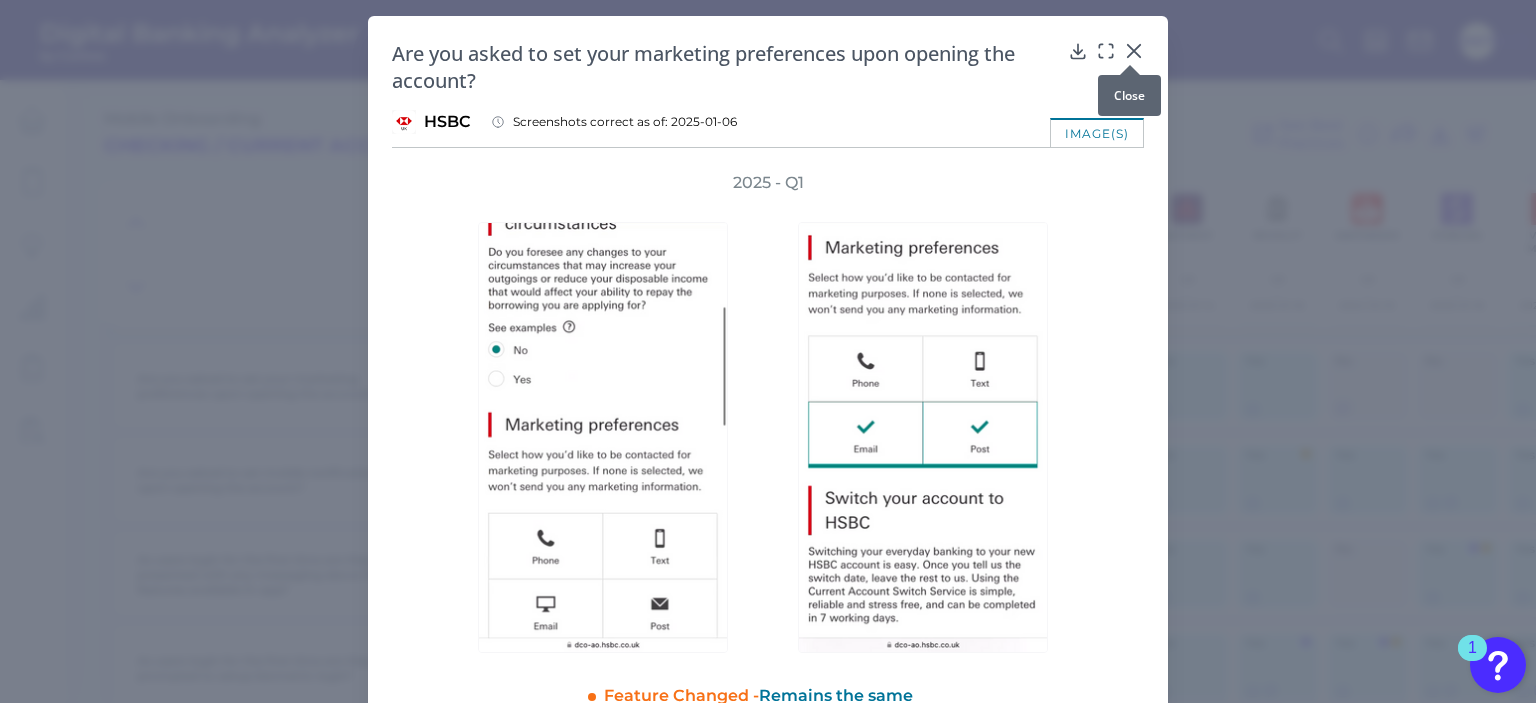 click at bounding box center (1130, 65) 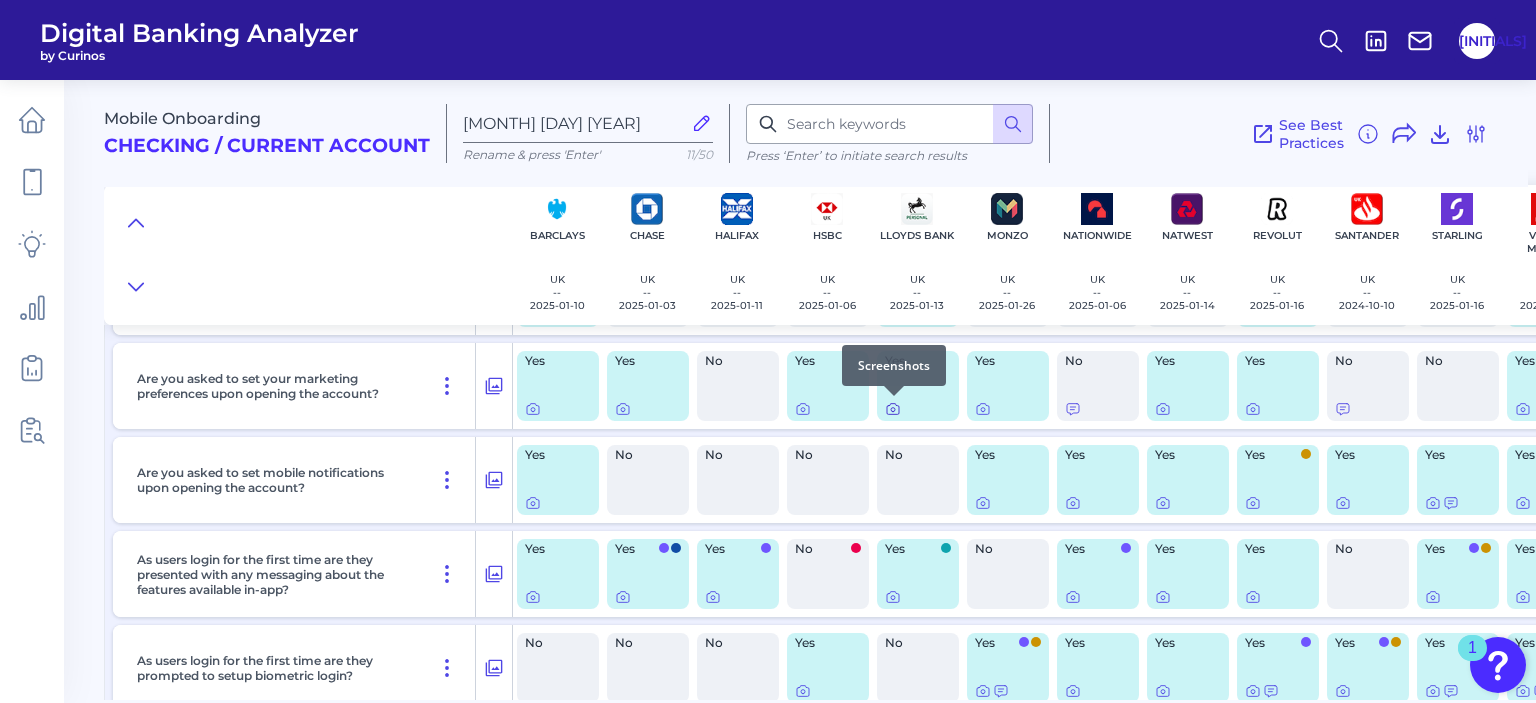 click 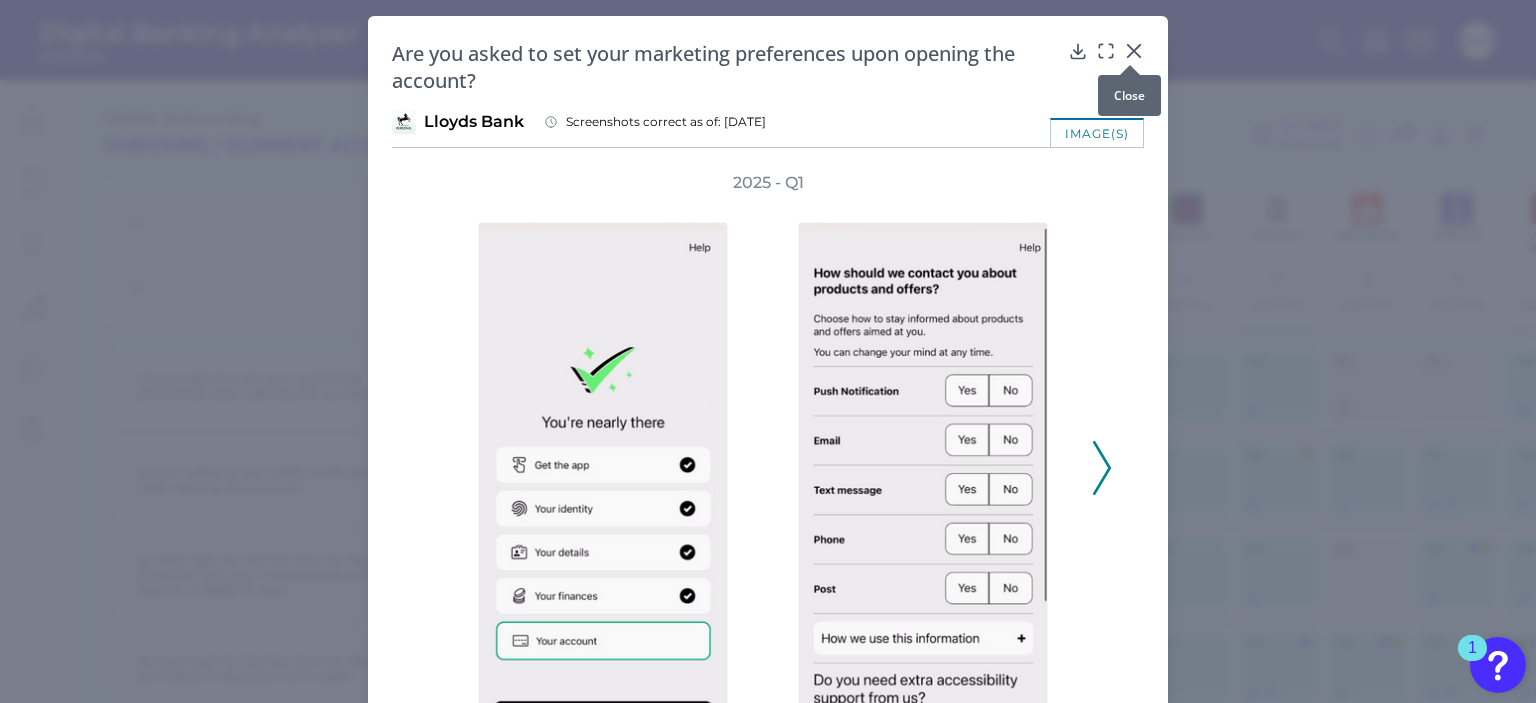 click 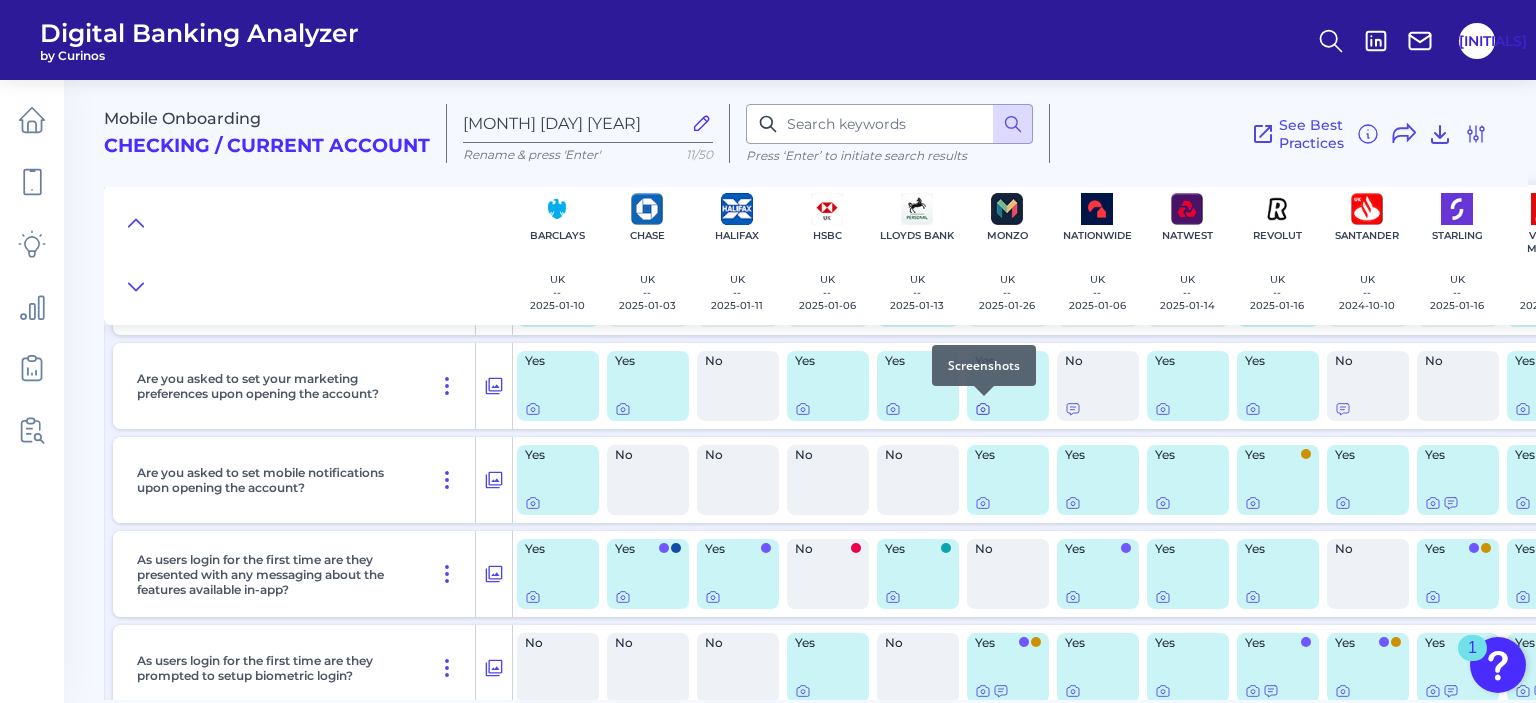 click 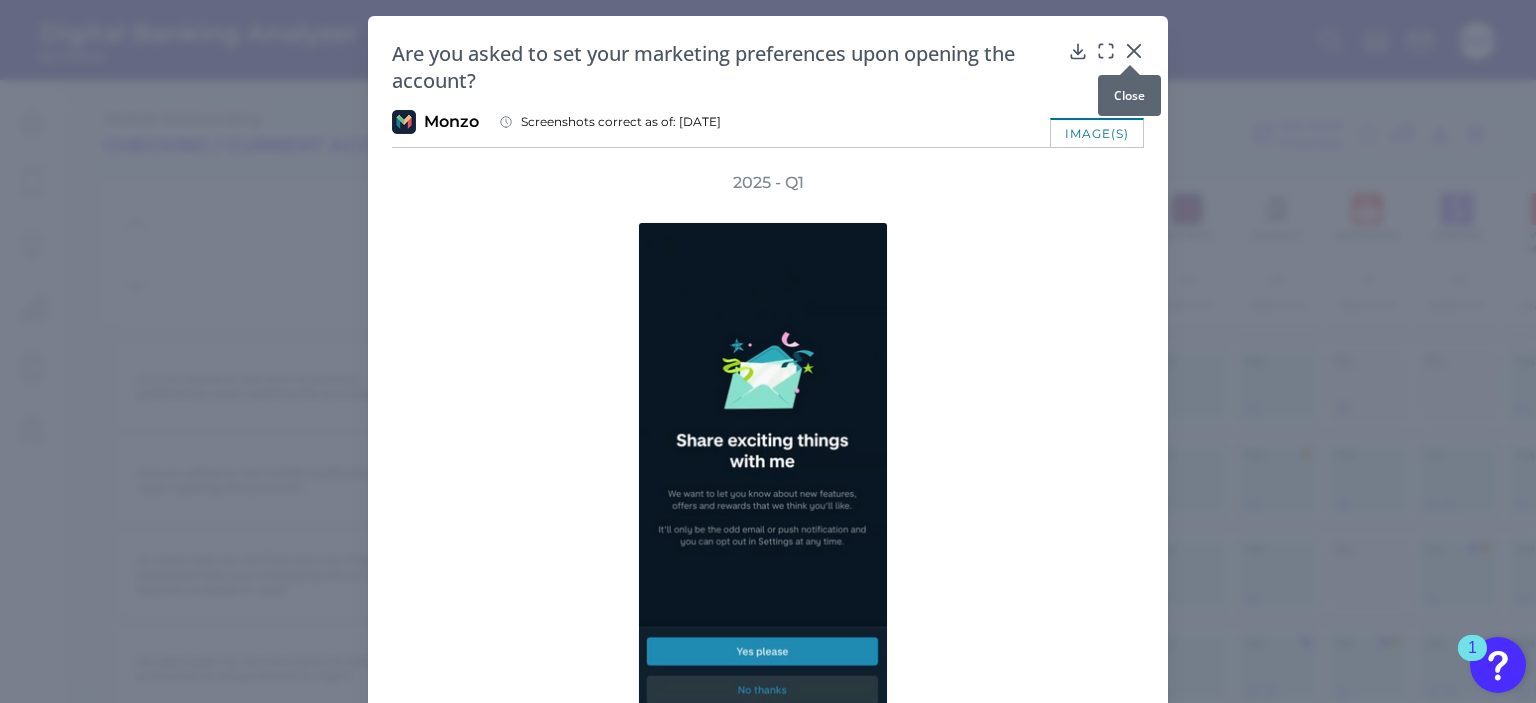 click 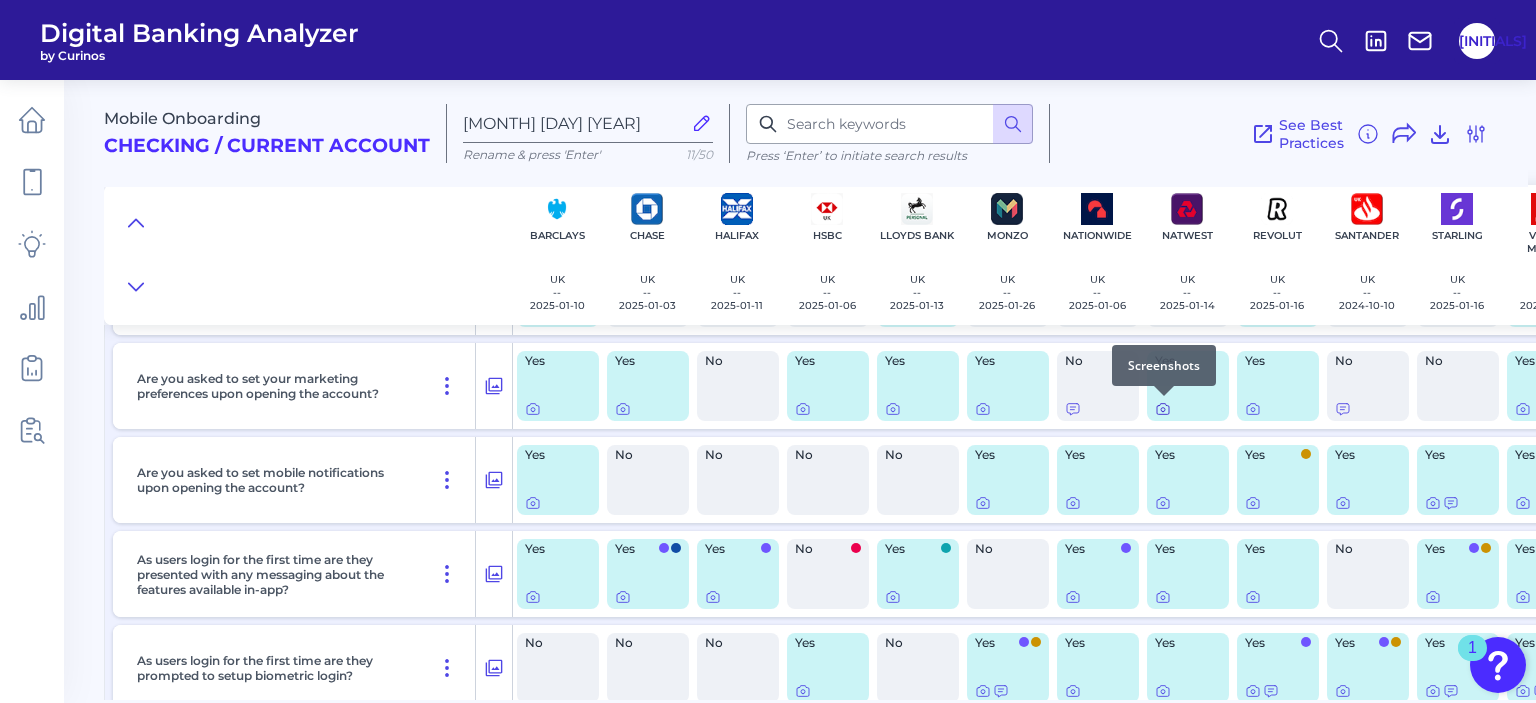 click 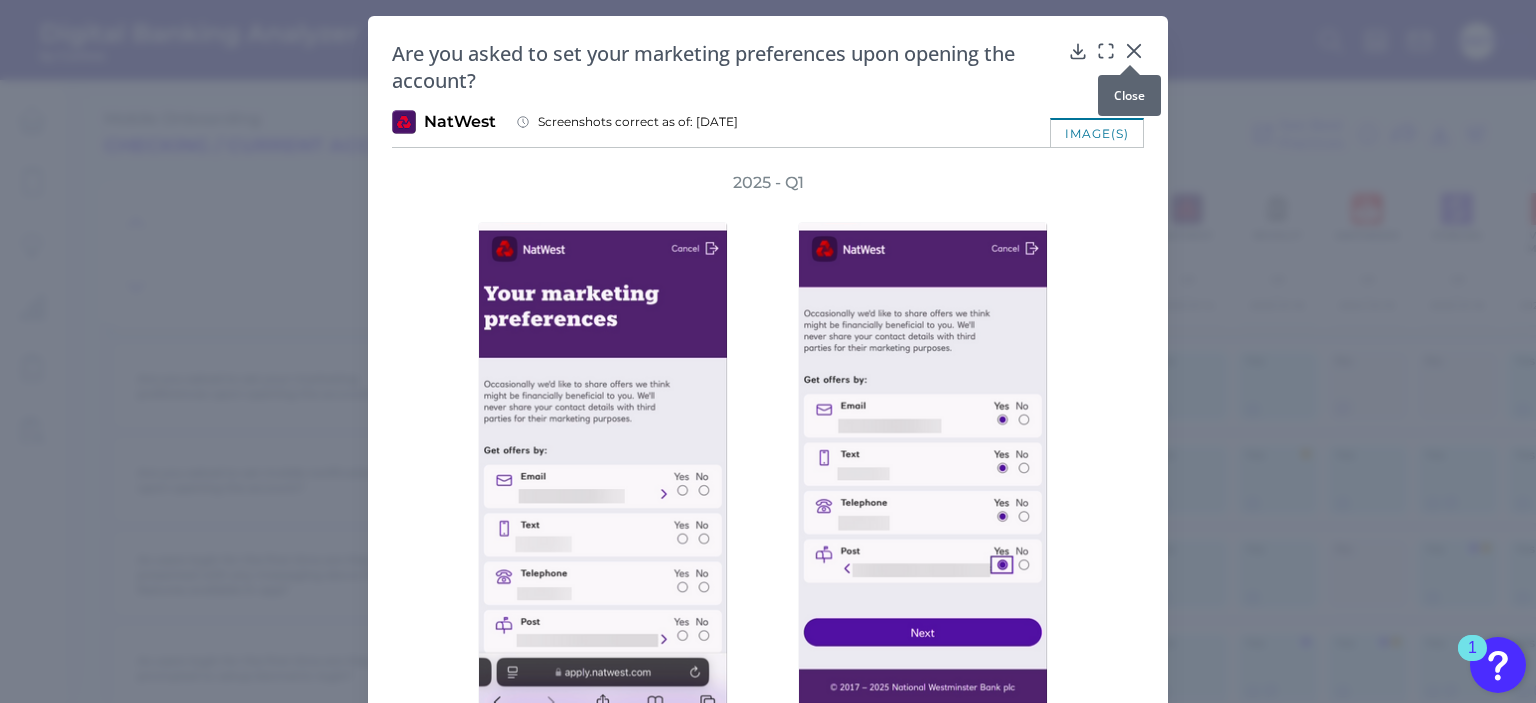 click 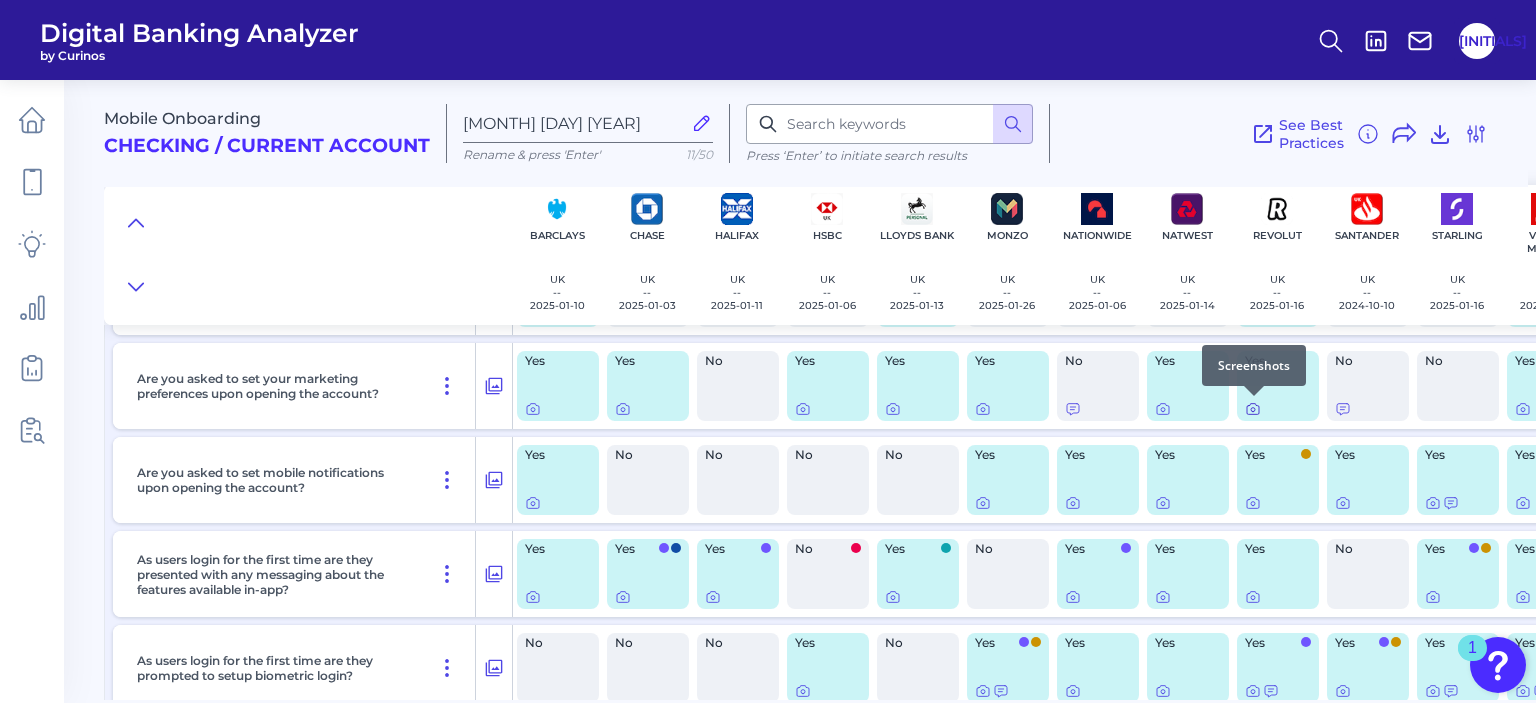 click 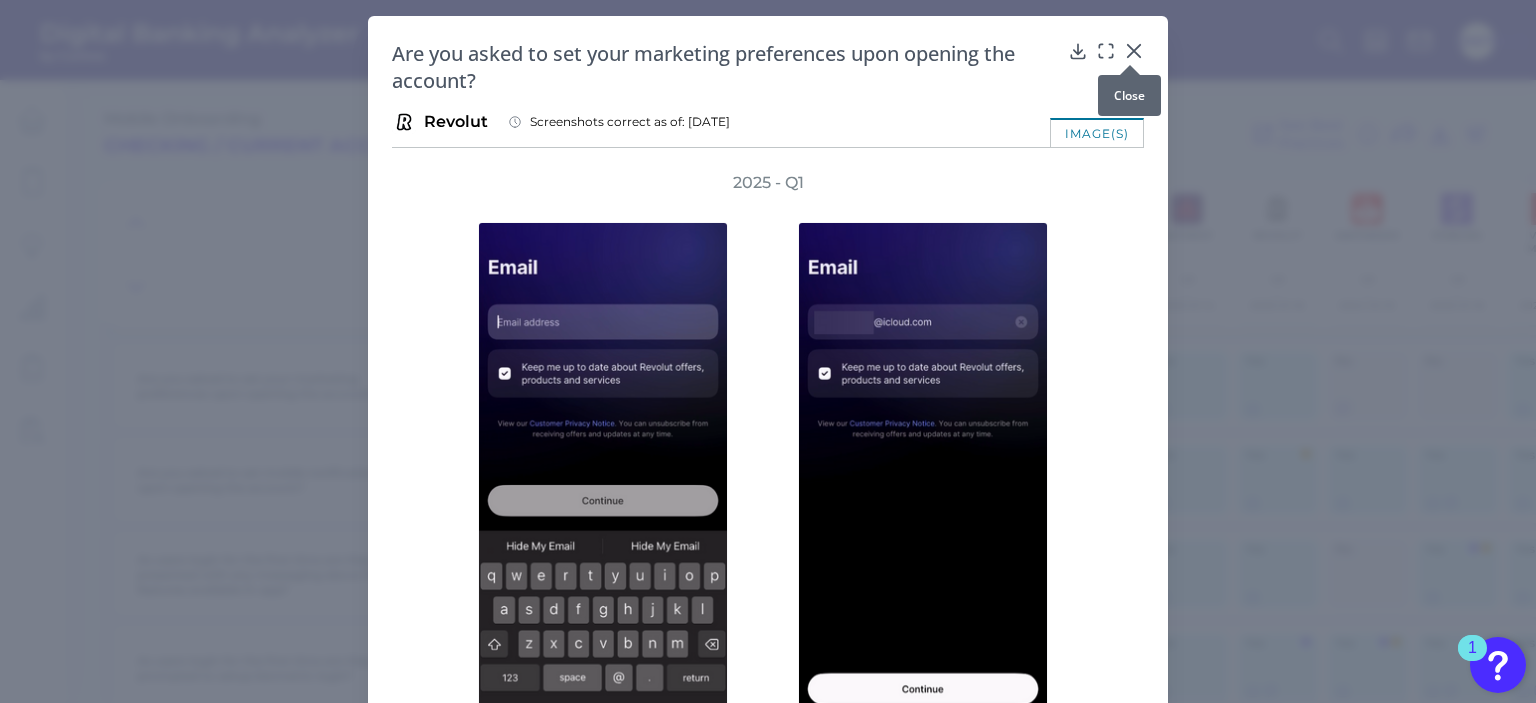 click 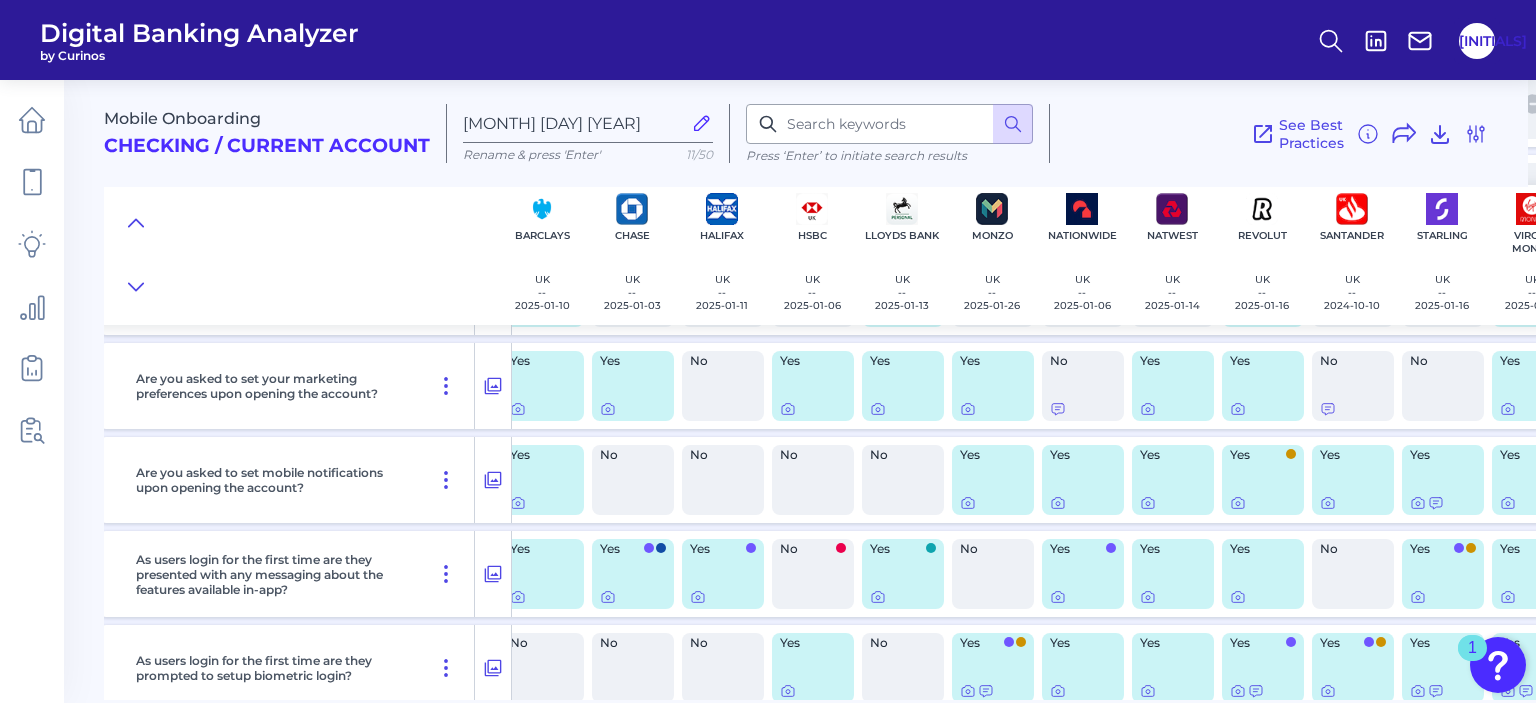 scroll, scrollTop: 15993, scrollLeft: 16, axis: both 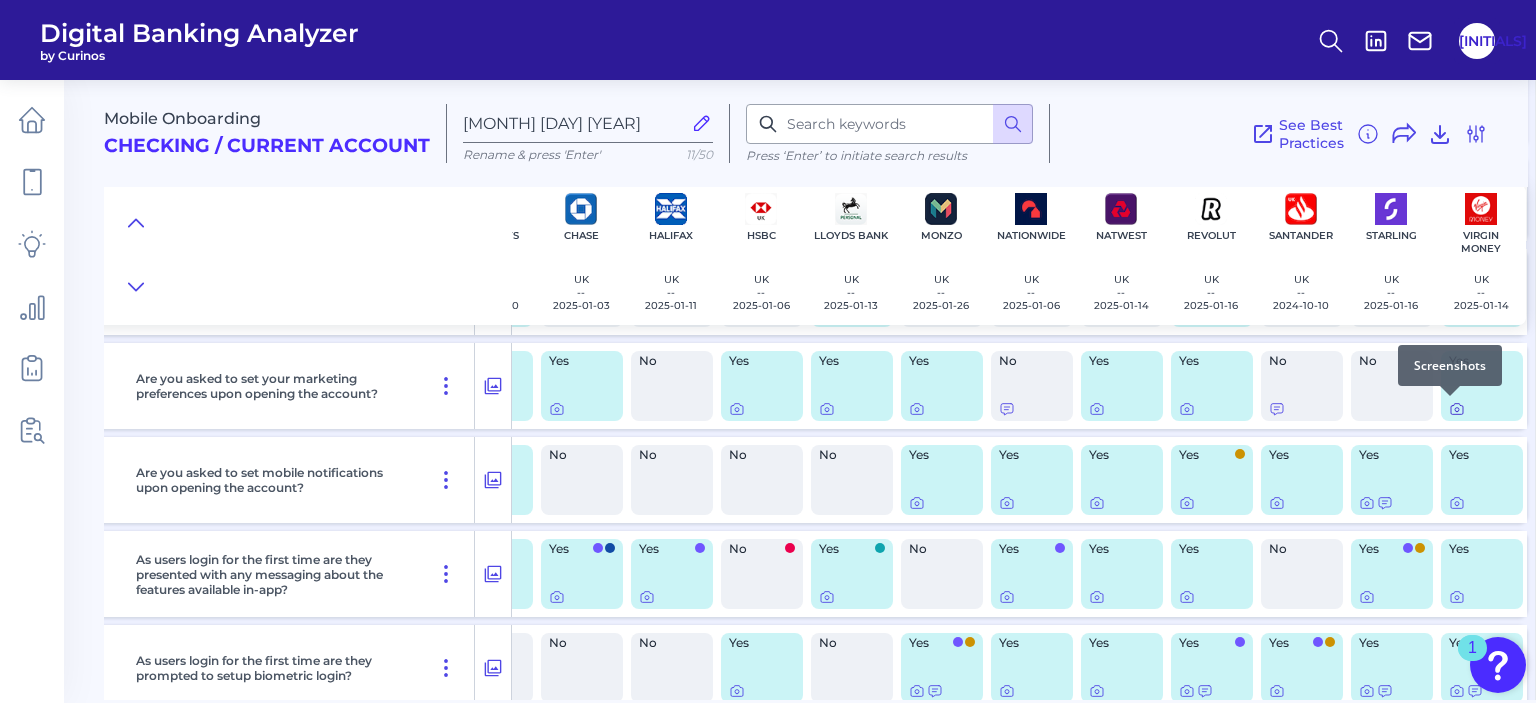 click 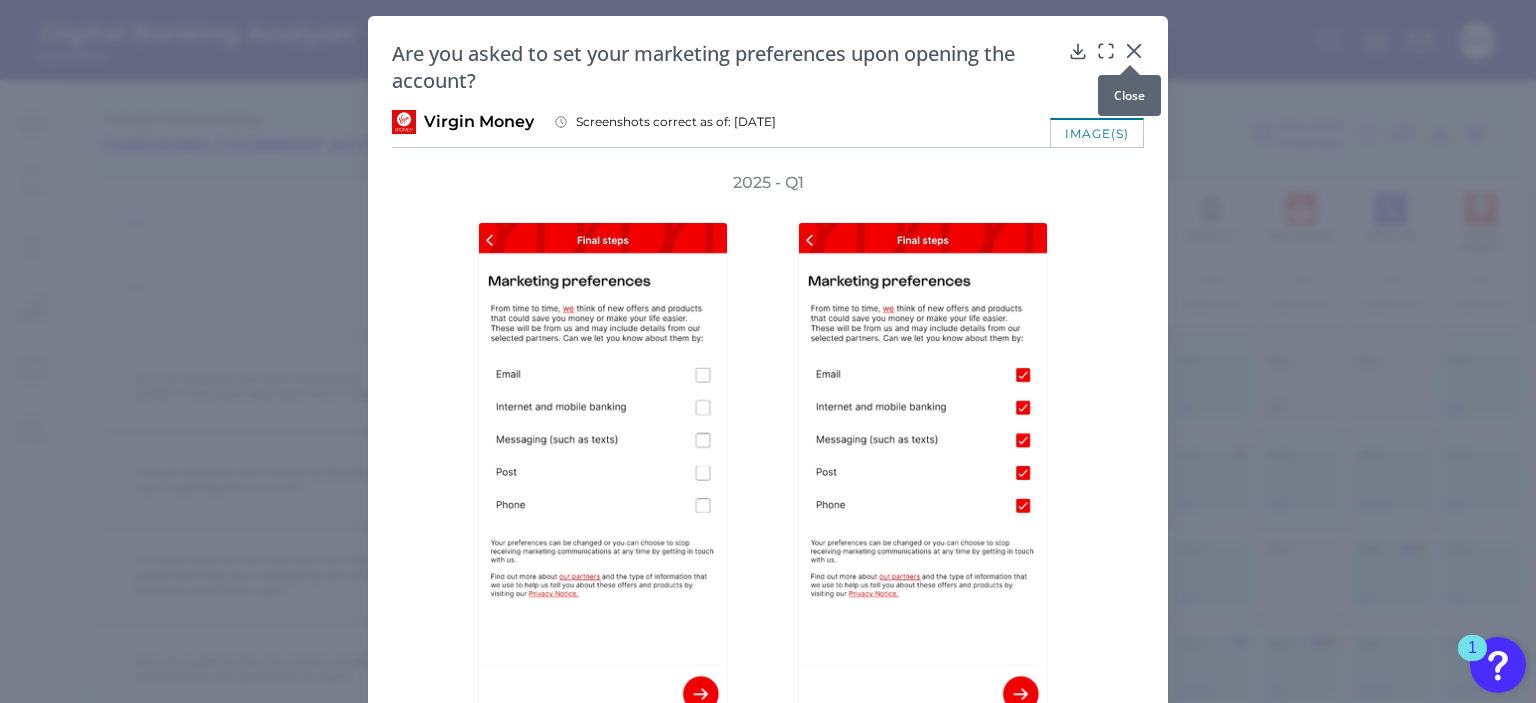 click 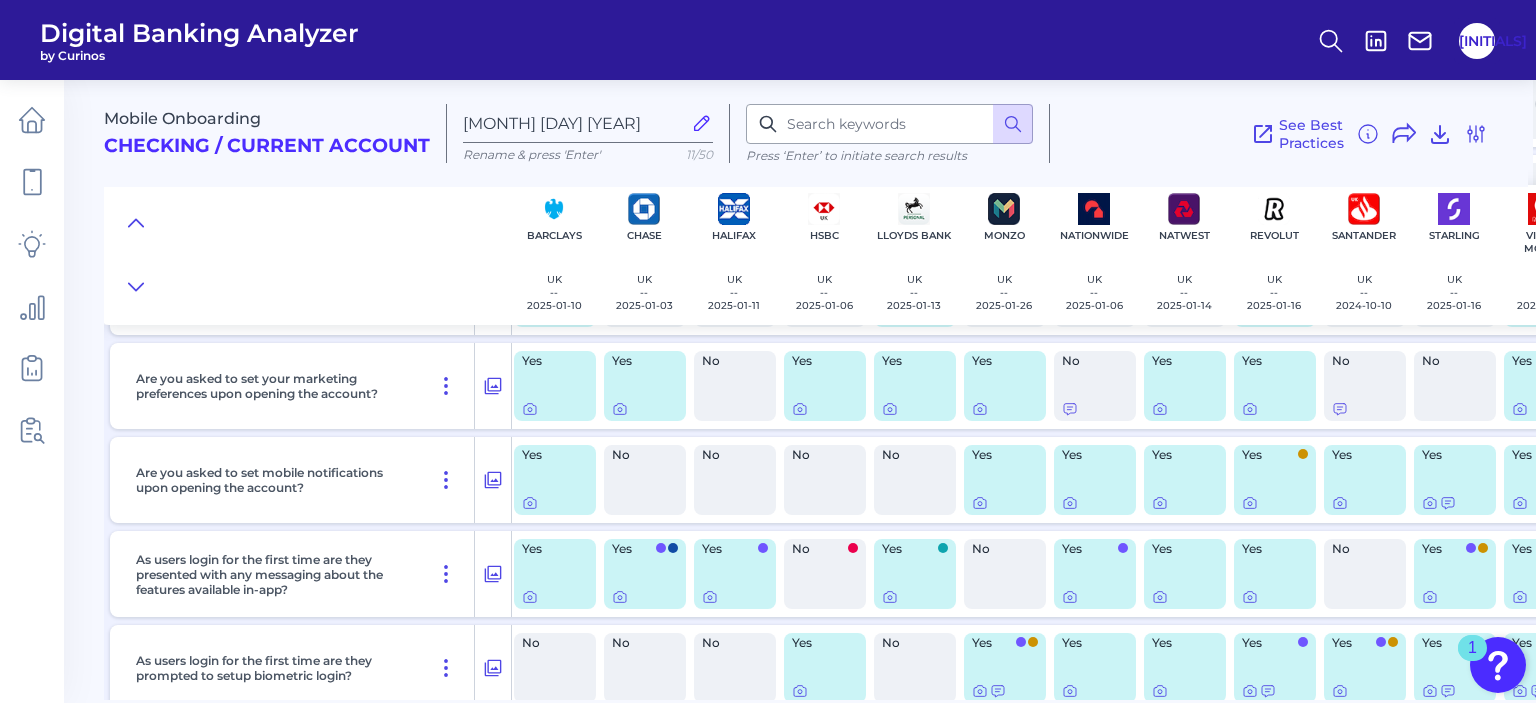 scroll, scrollTop: 15993, scrollLeft: 0, axis: vertical 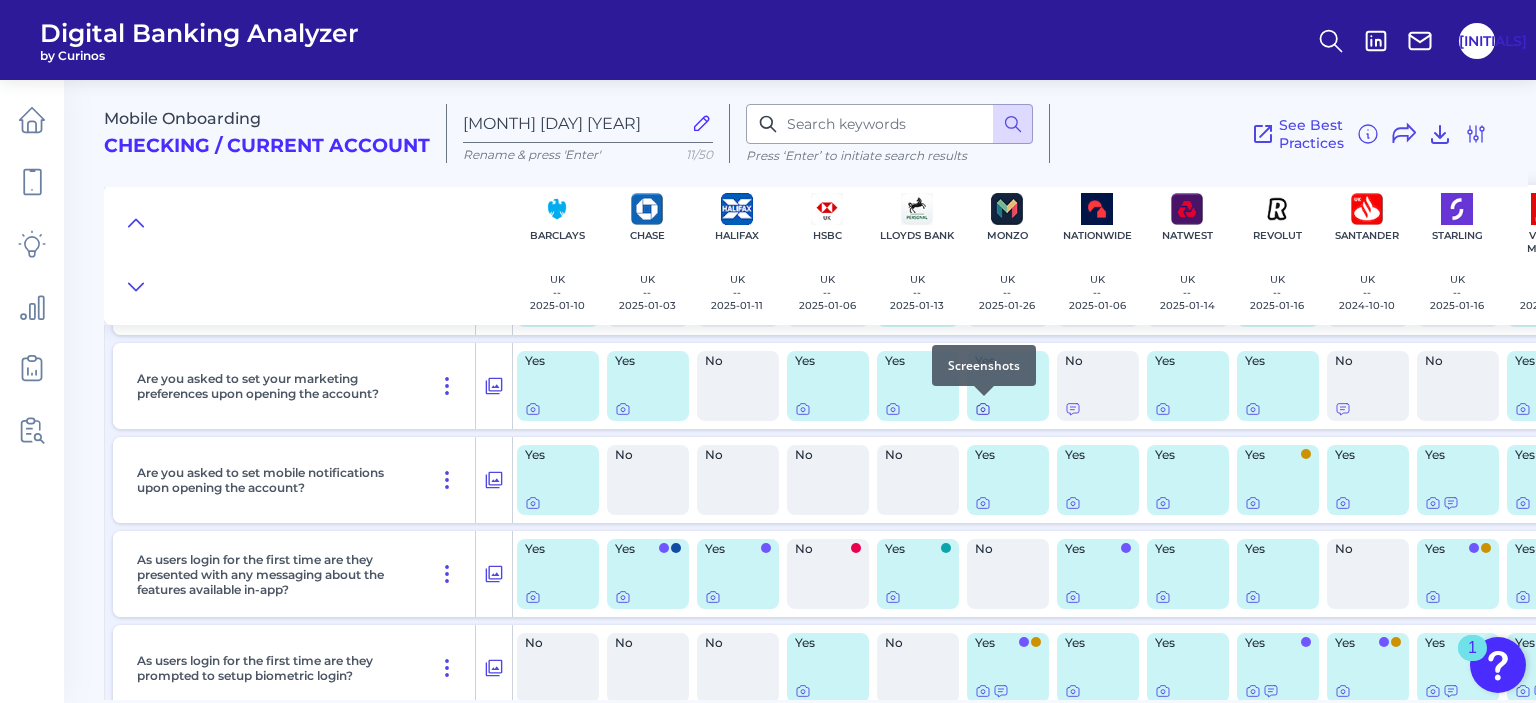 click 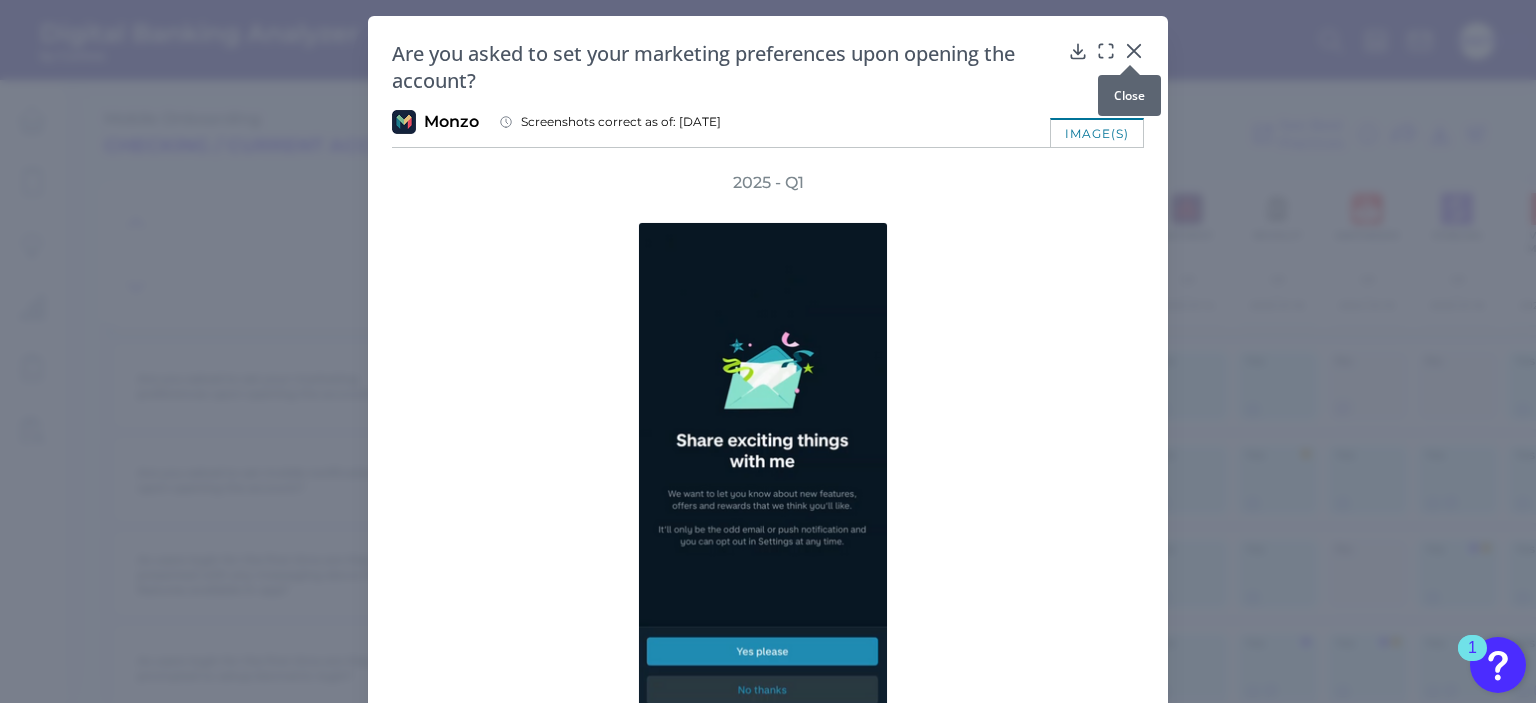 click 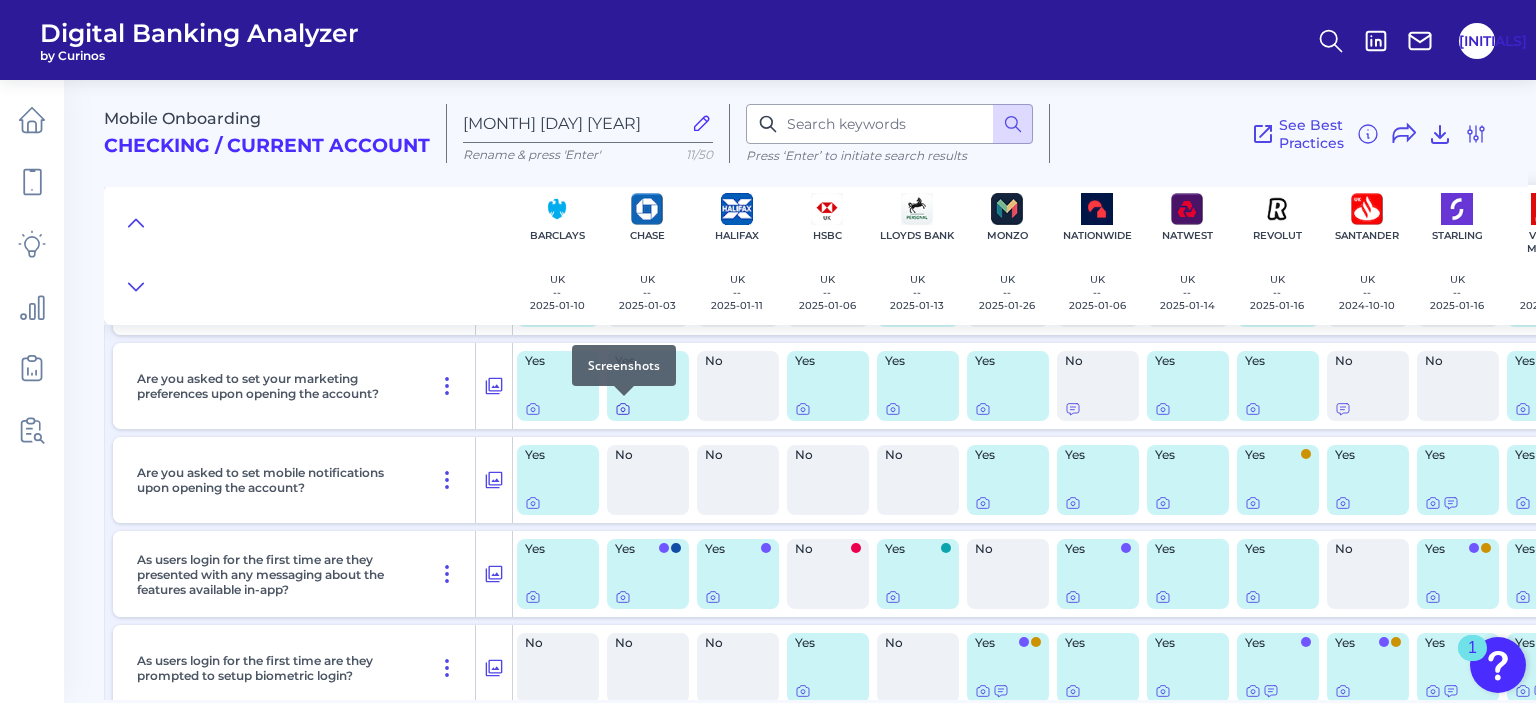 click 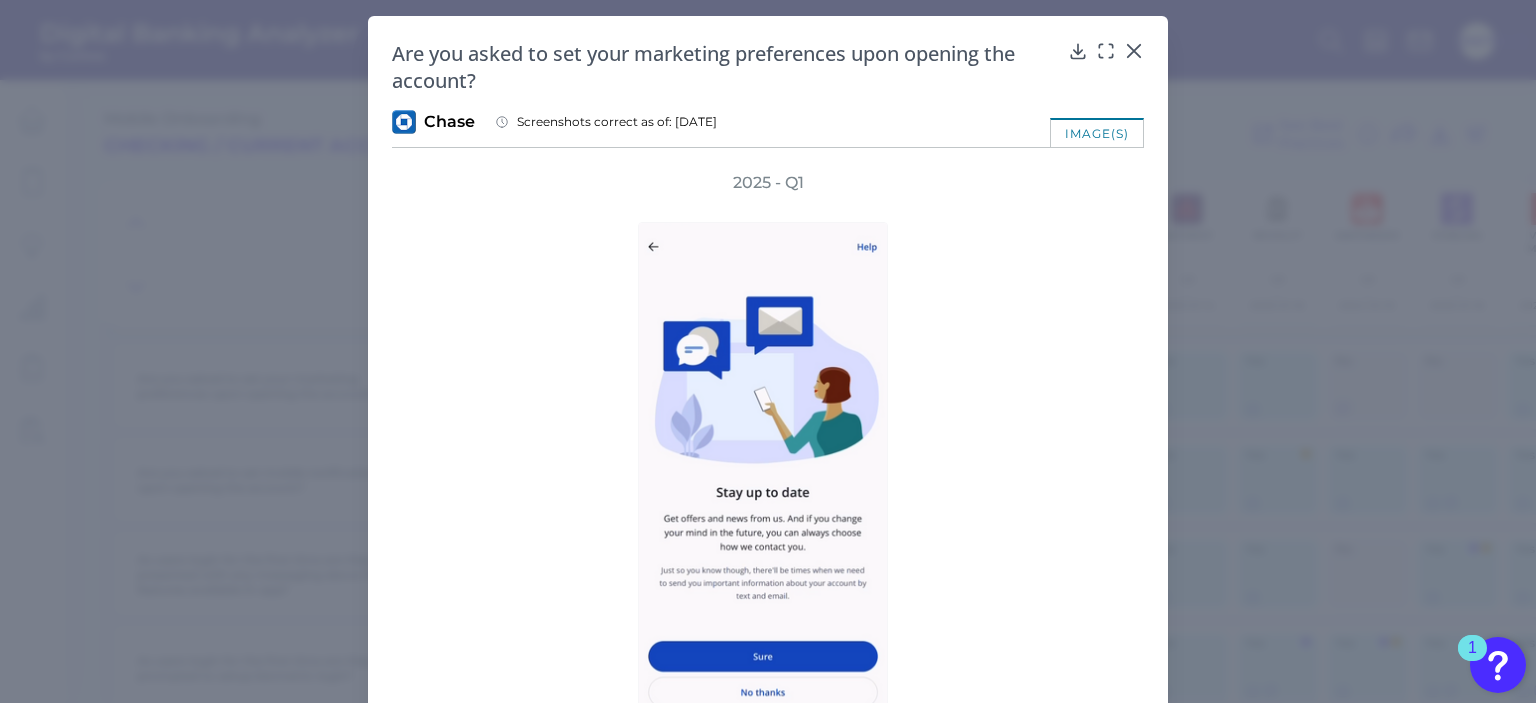 click at bounding box center (768, 467) 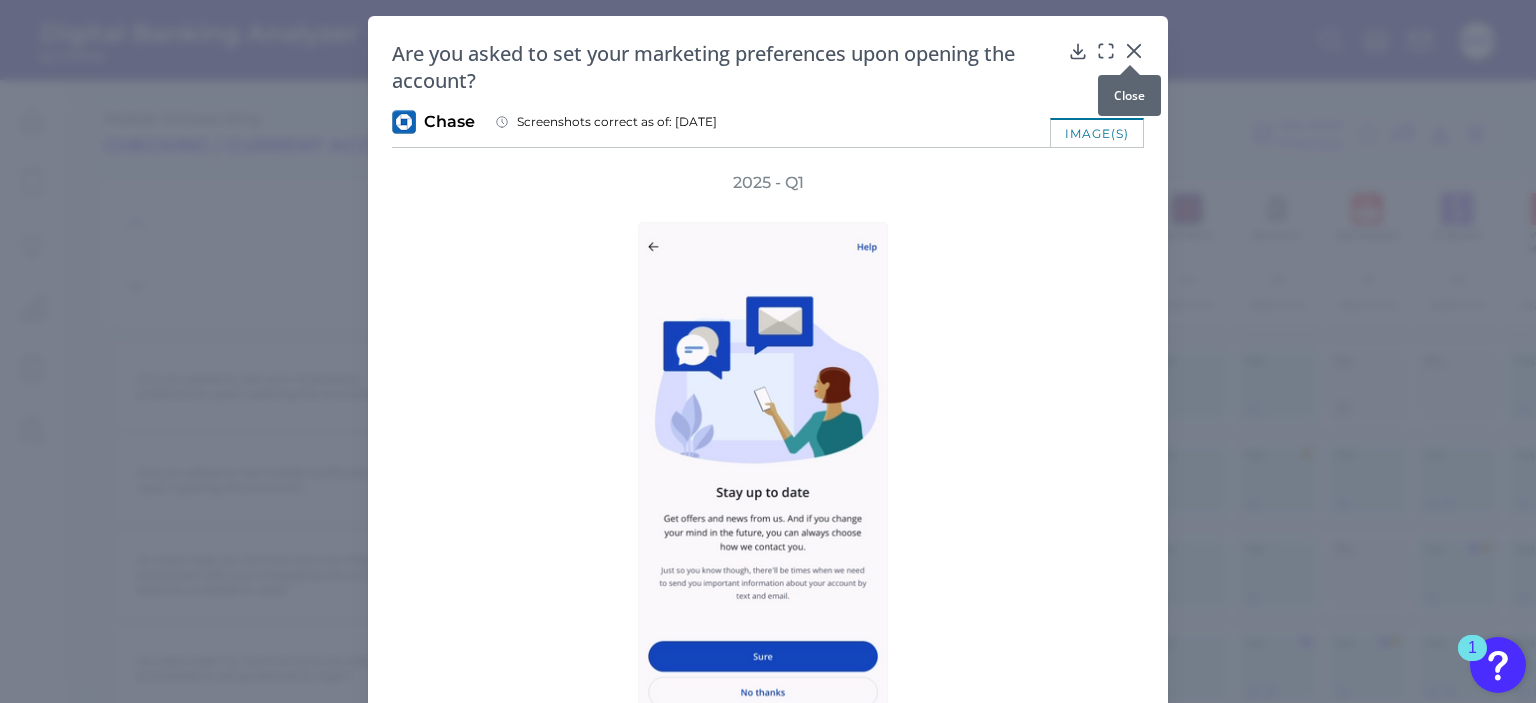 click 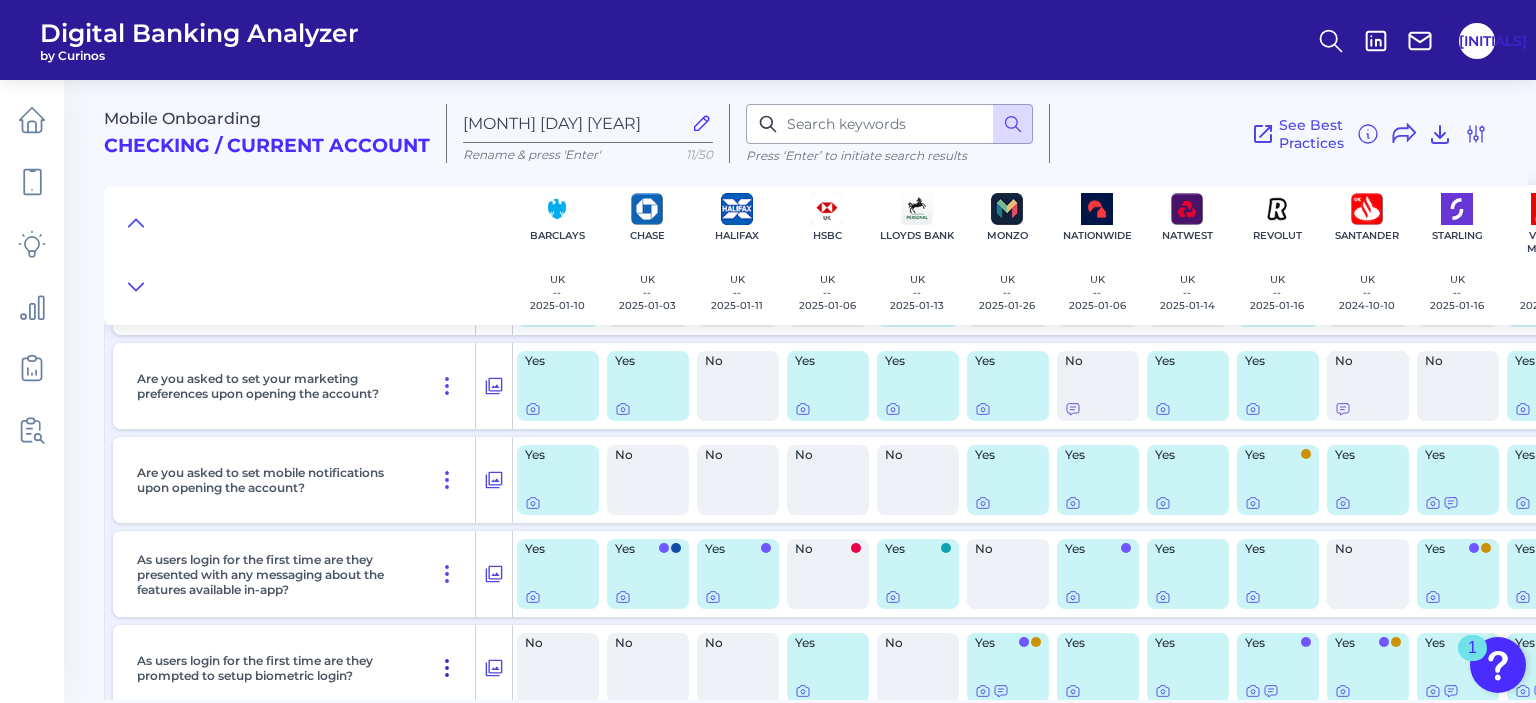 scroll, scrollTop: 7401, scrollLeft: 0, axis: vertical 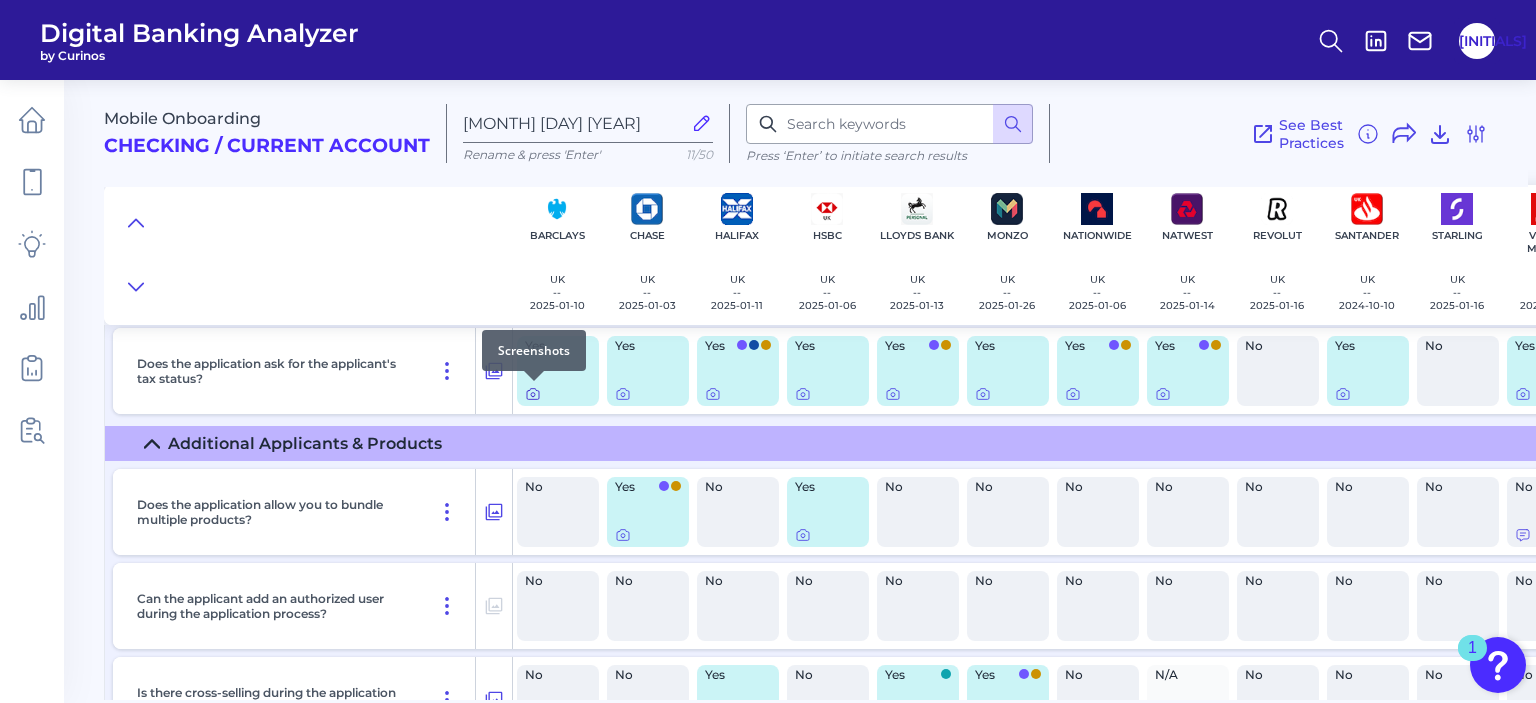 click 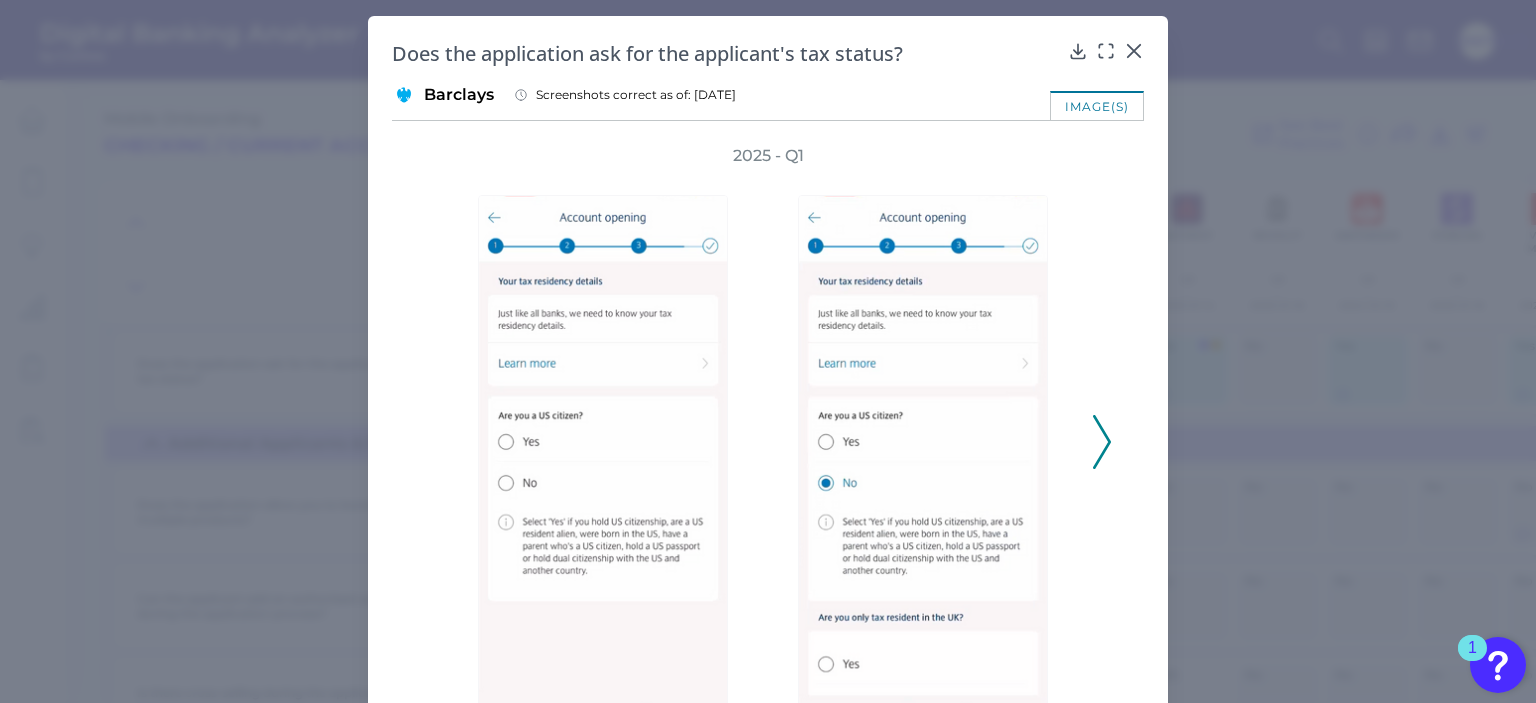 click 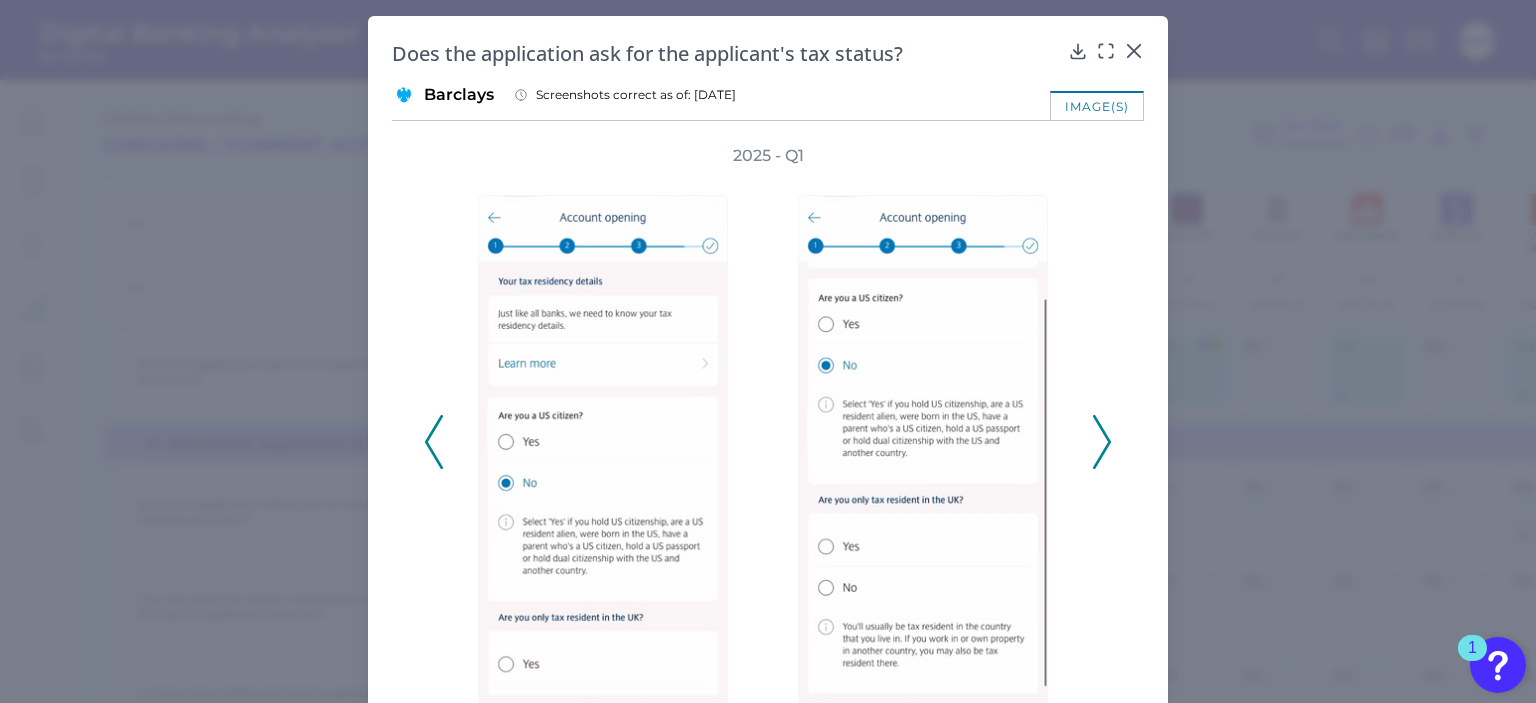 click 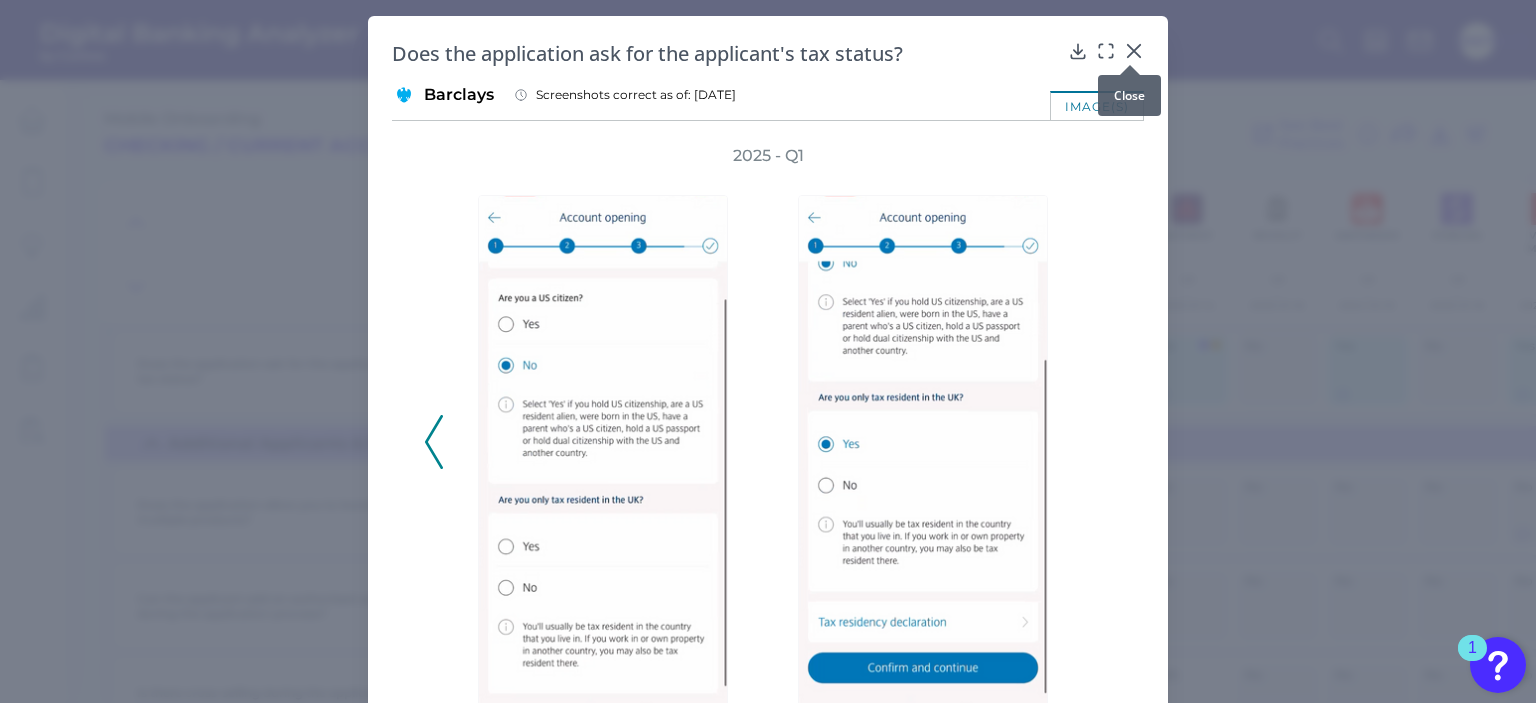 click 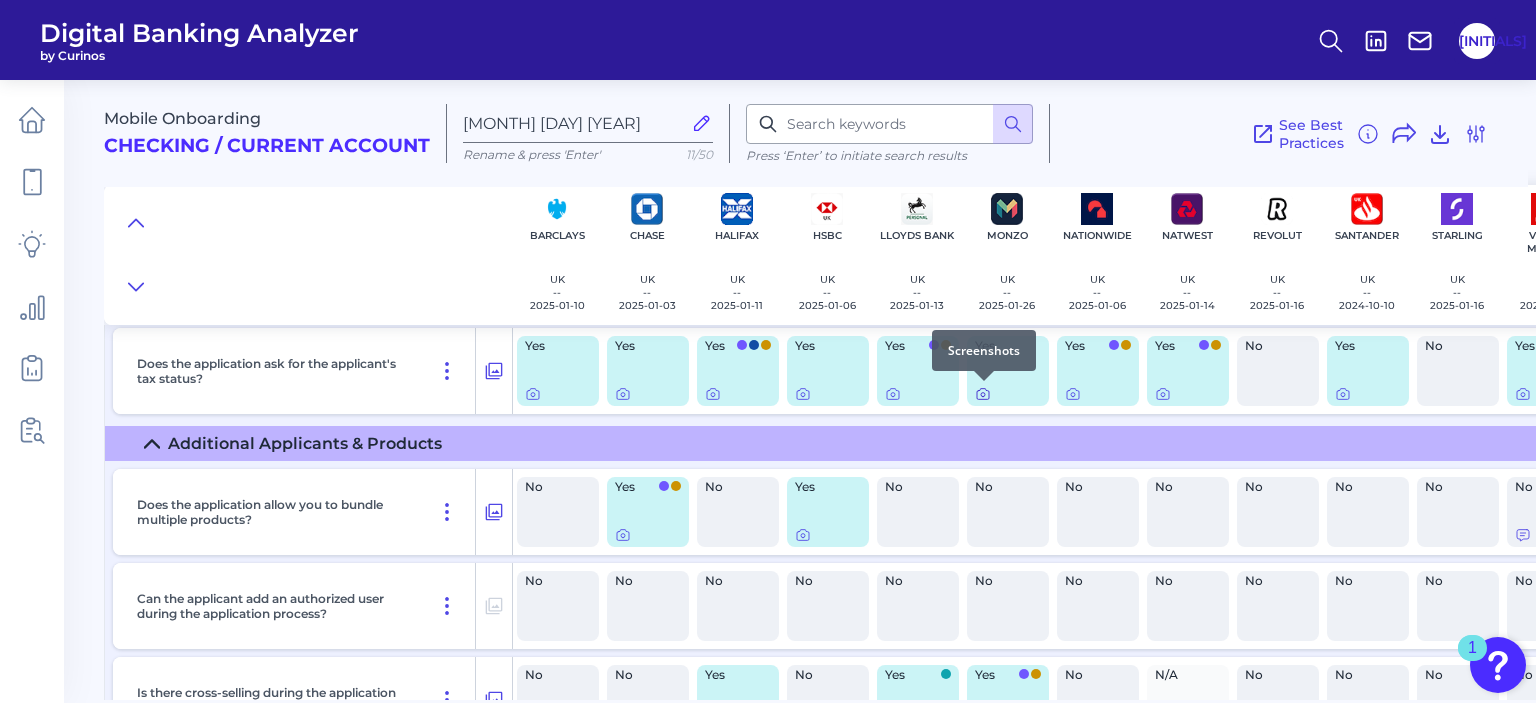 click 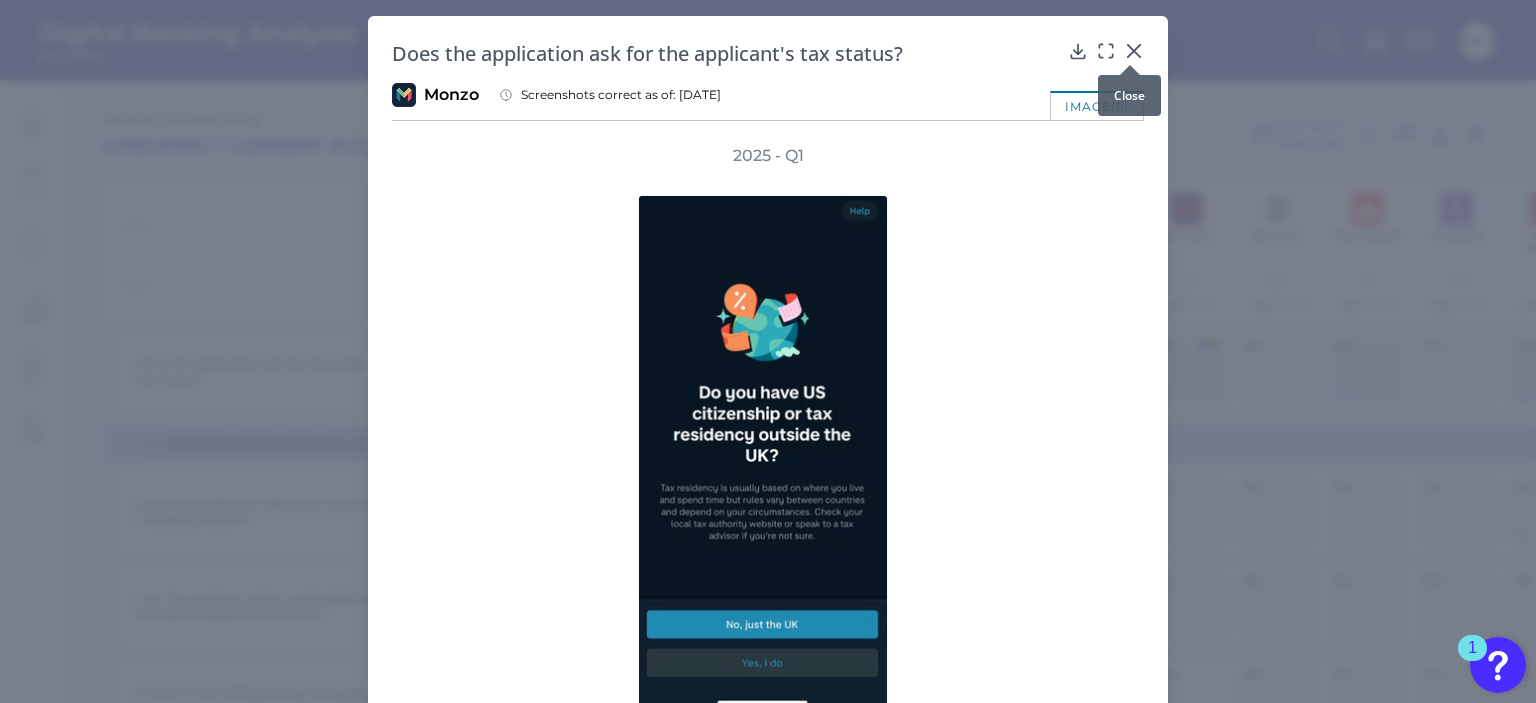 click 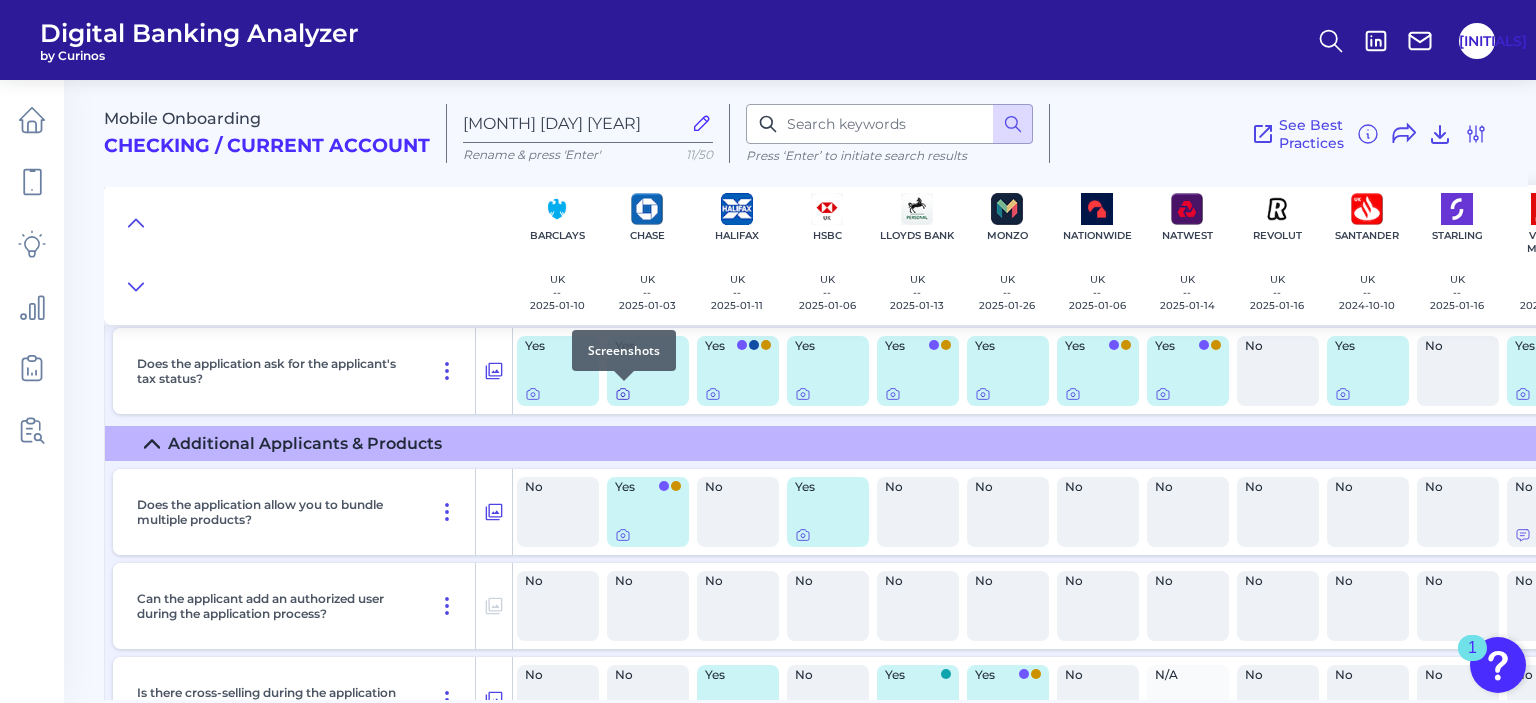 click 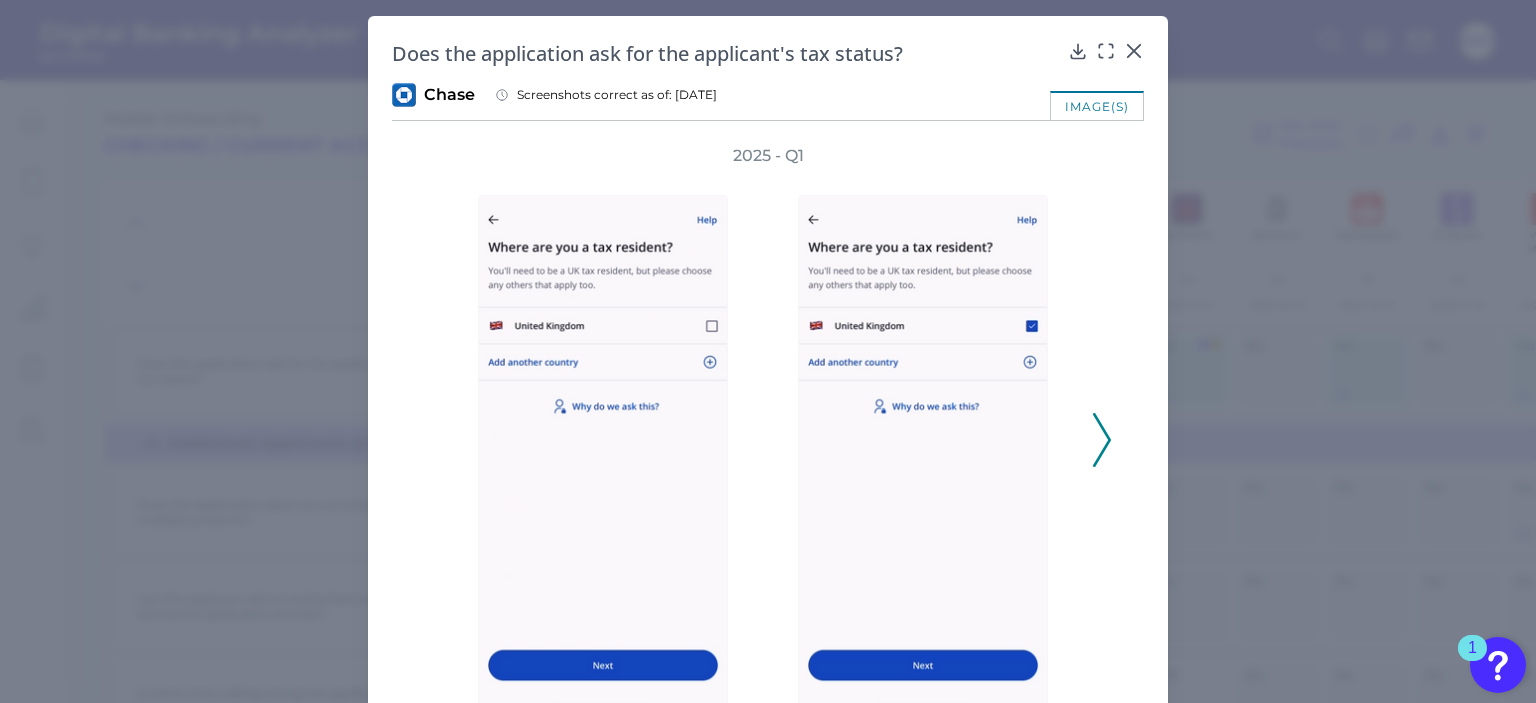 click 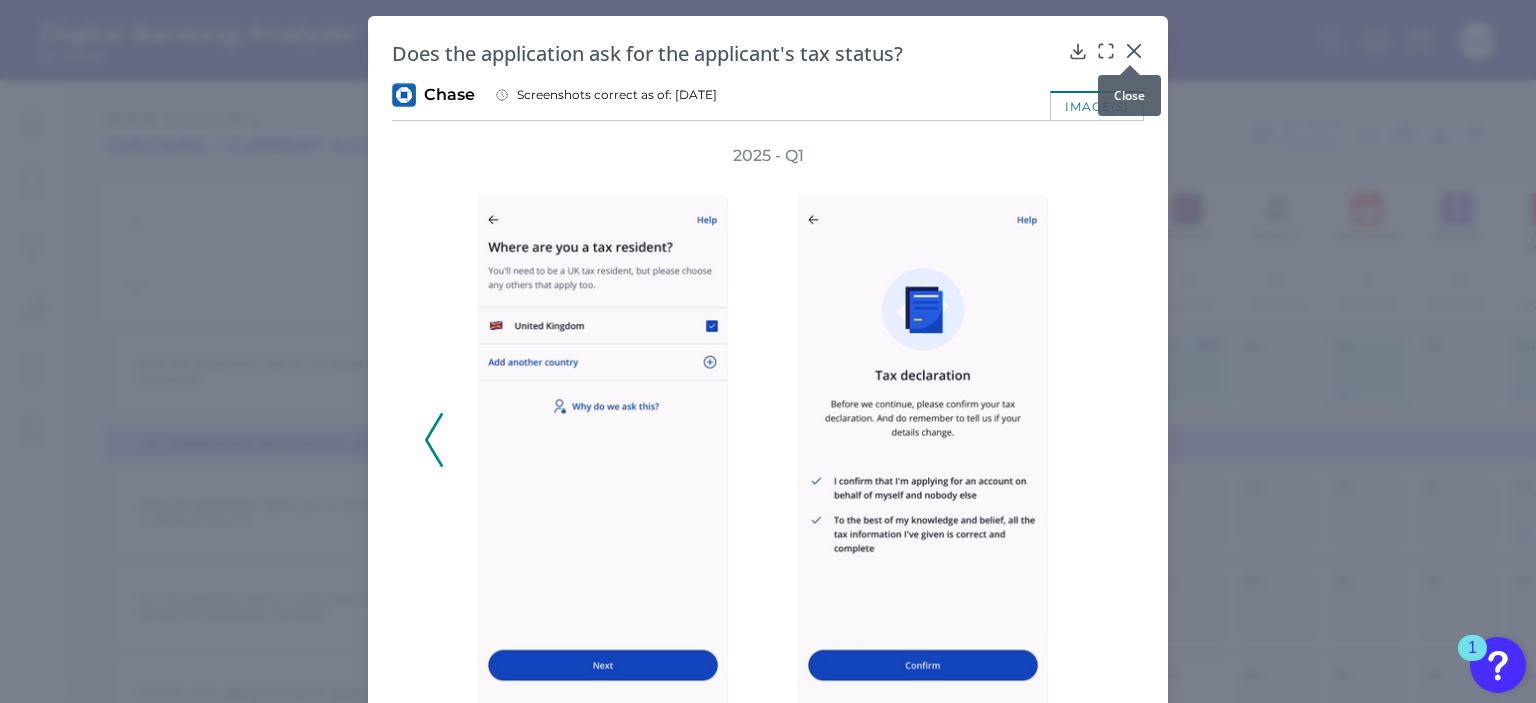 click at bounding box center (1130, 65) 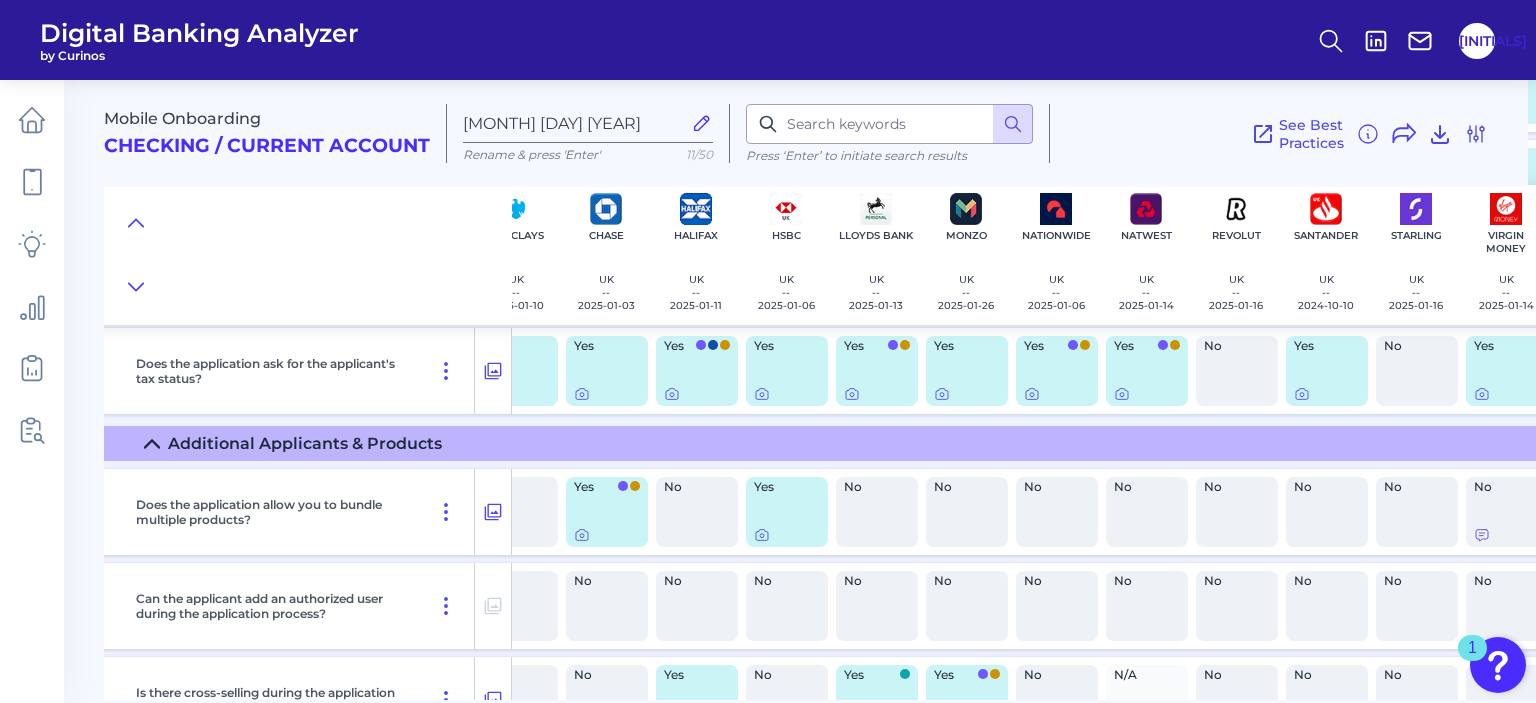 scroll, scrollTop: 7401, scrollLeft: 74, axis: both 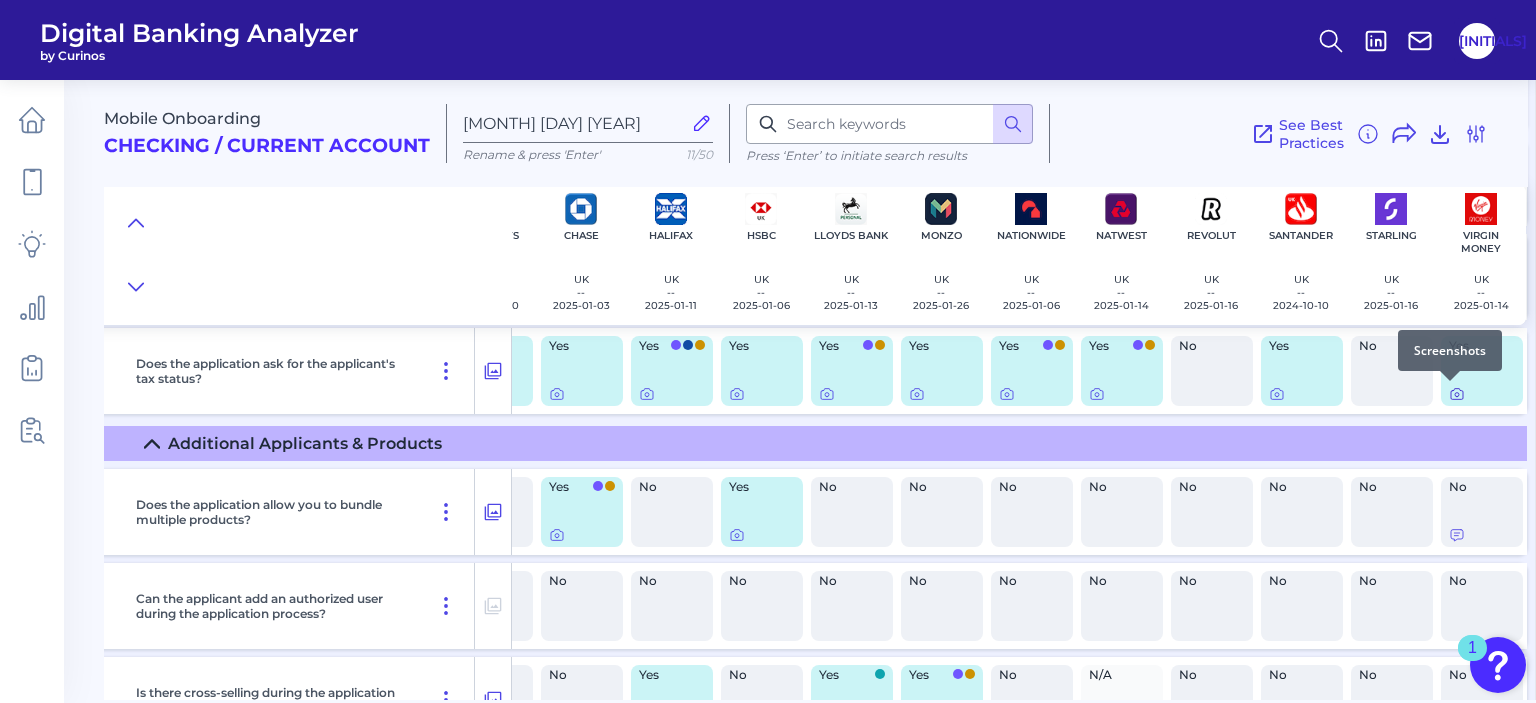 click 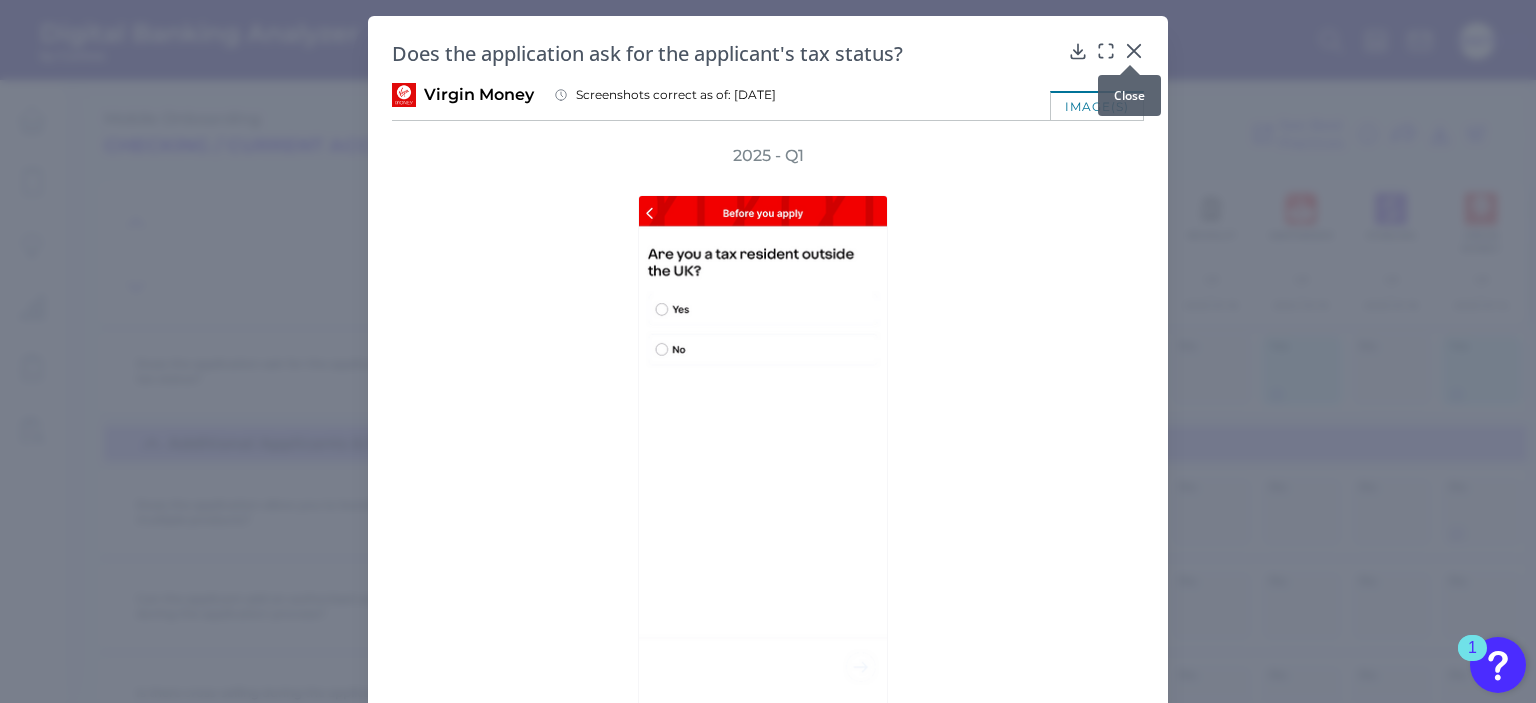 click 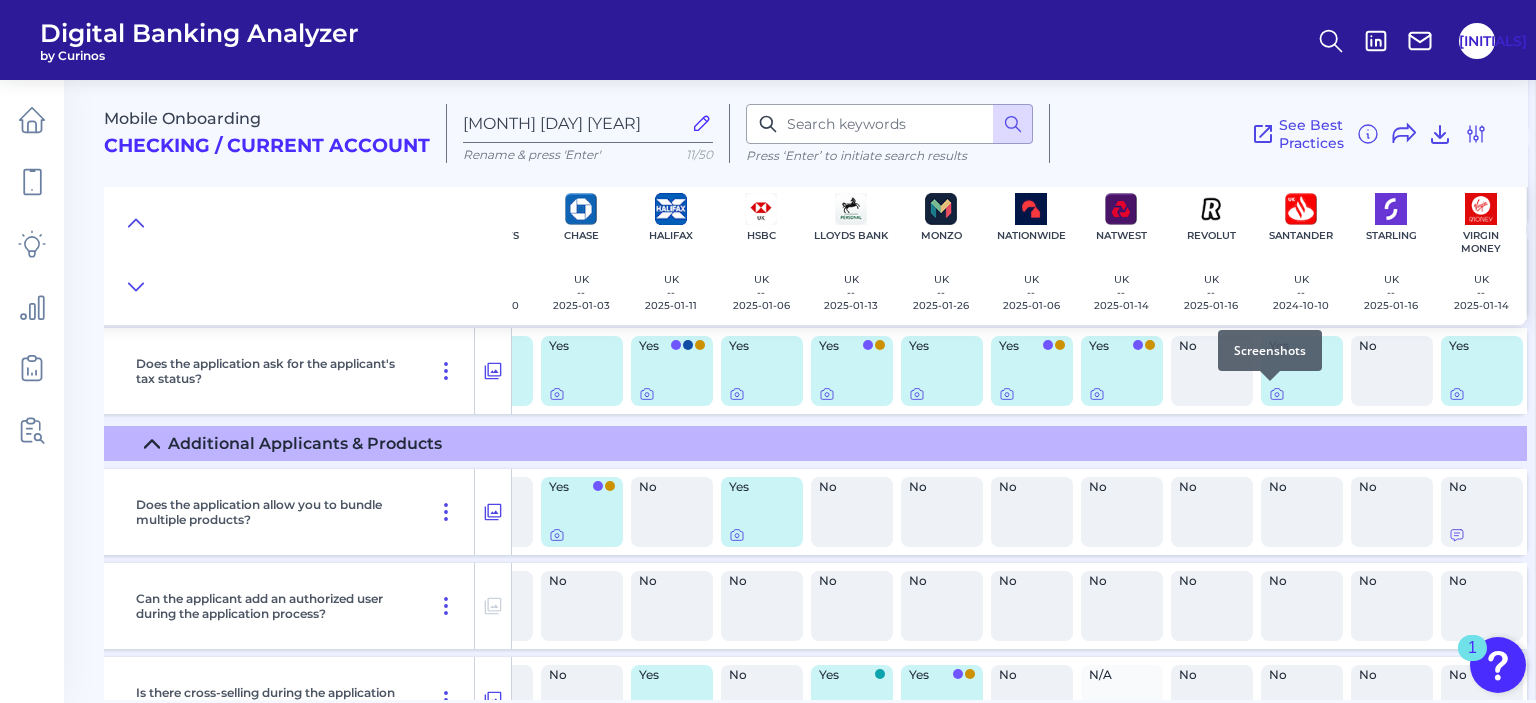 click at bounding box center (1270, 381) 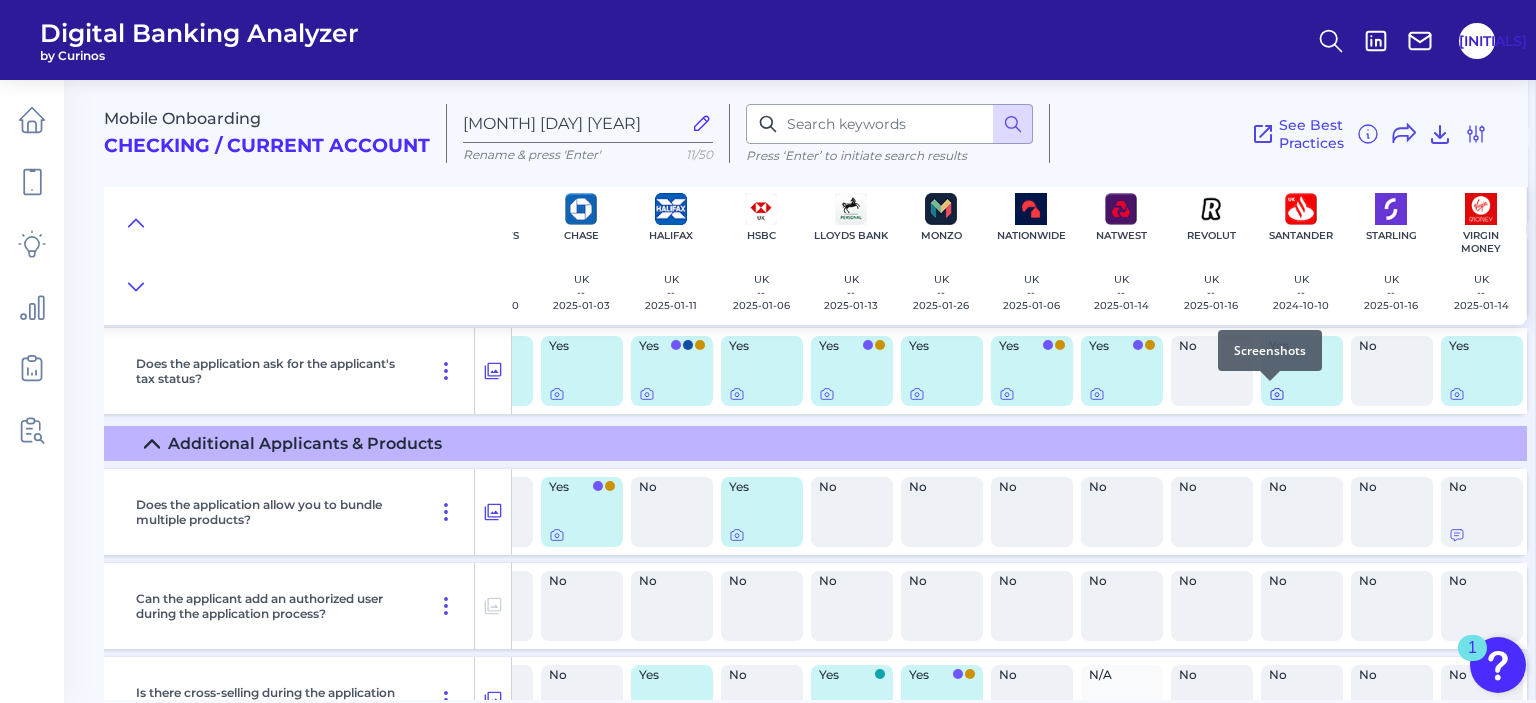 click 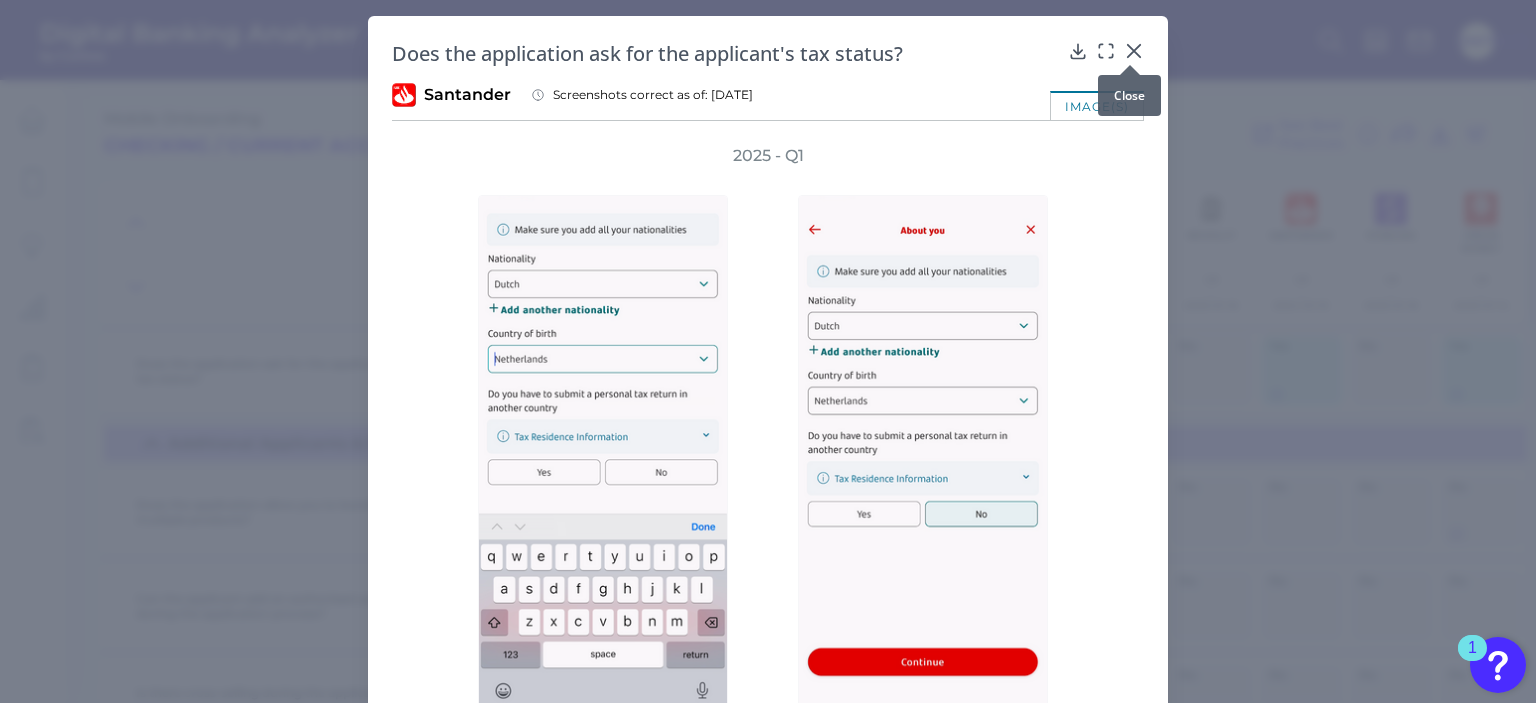 click 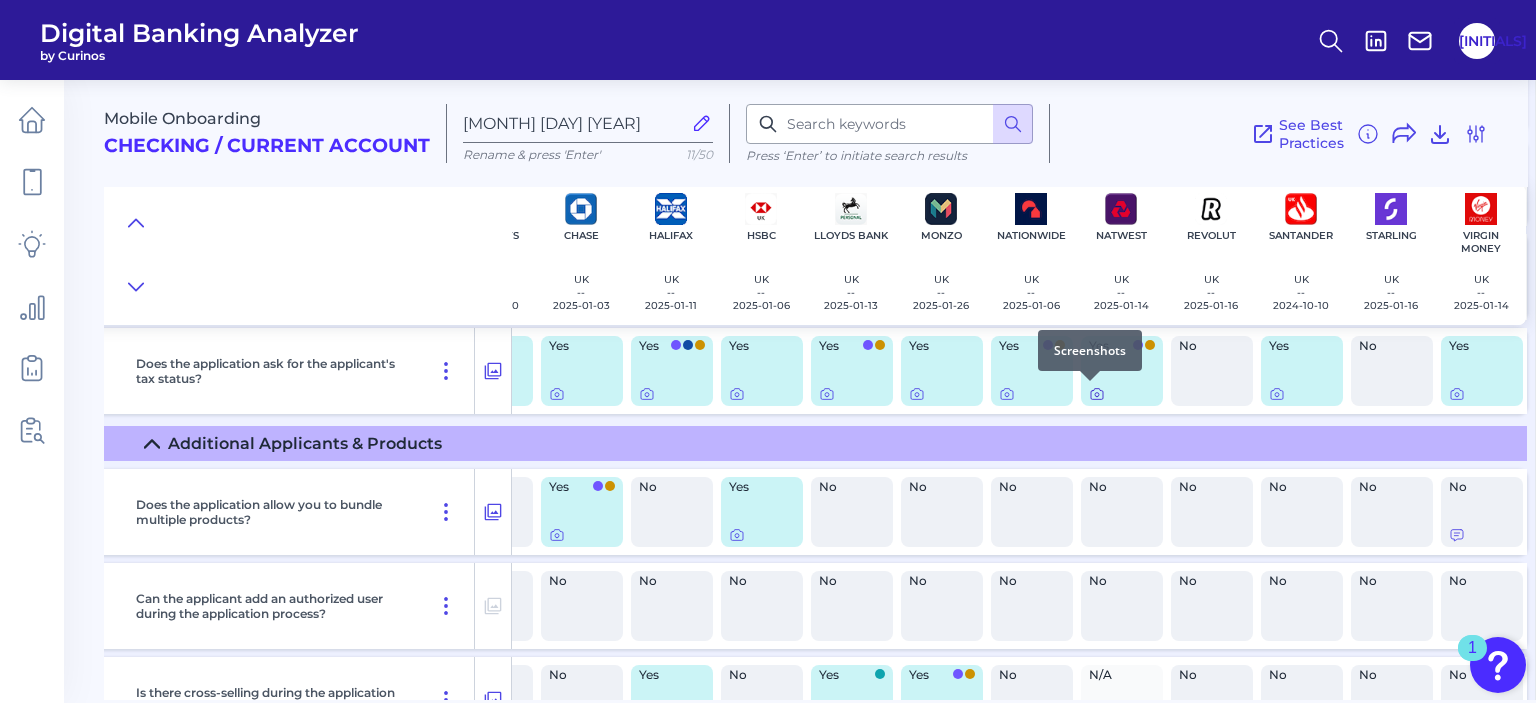 click 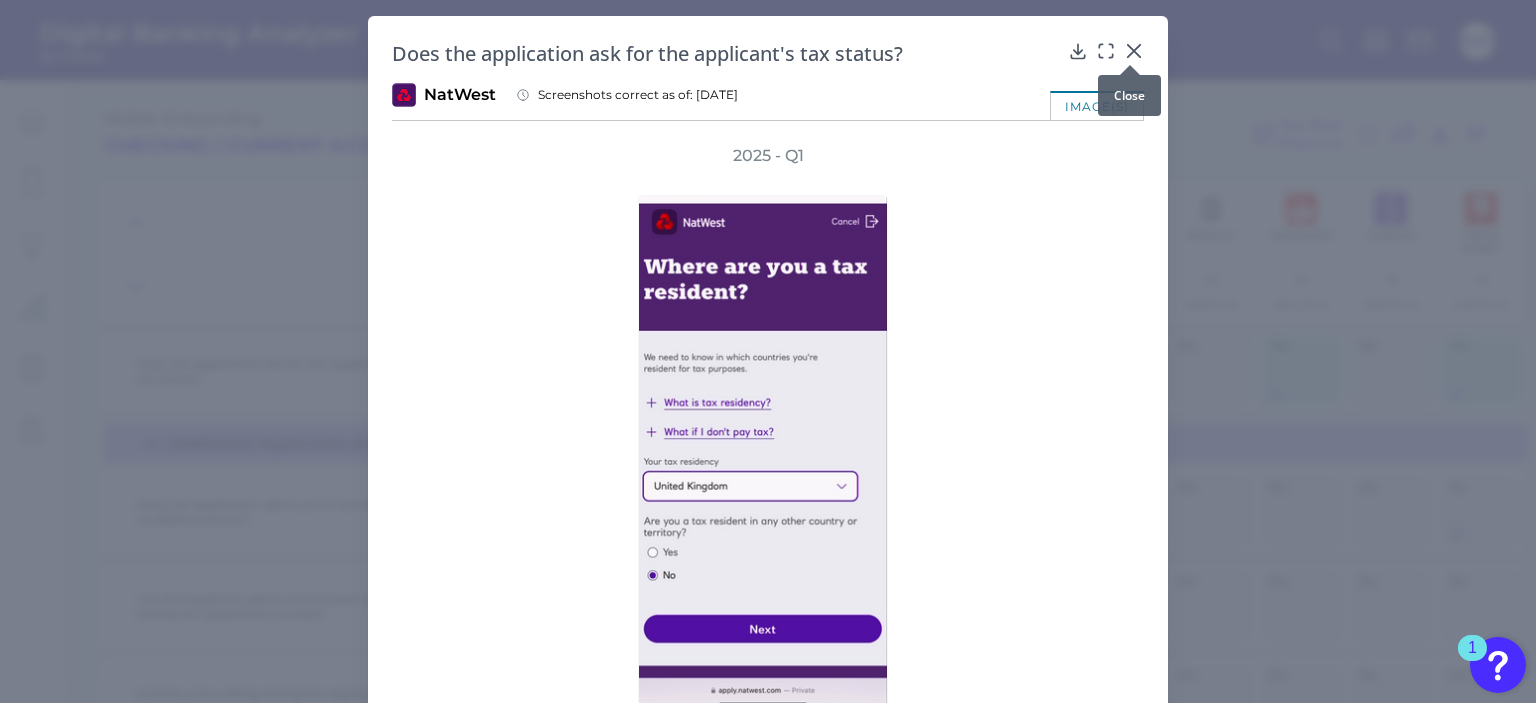 click at bounding box center (1130, 65) 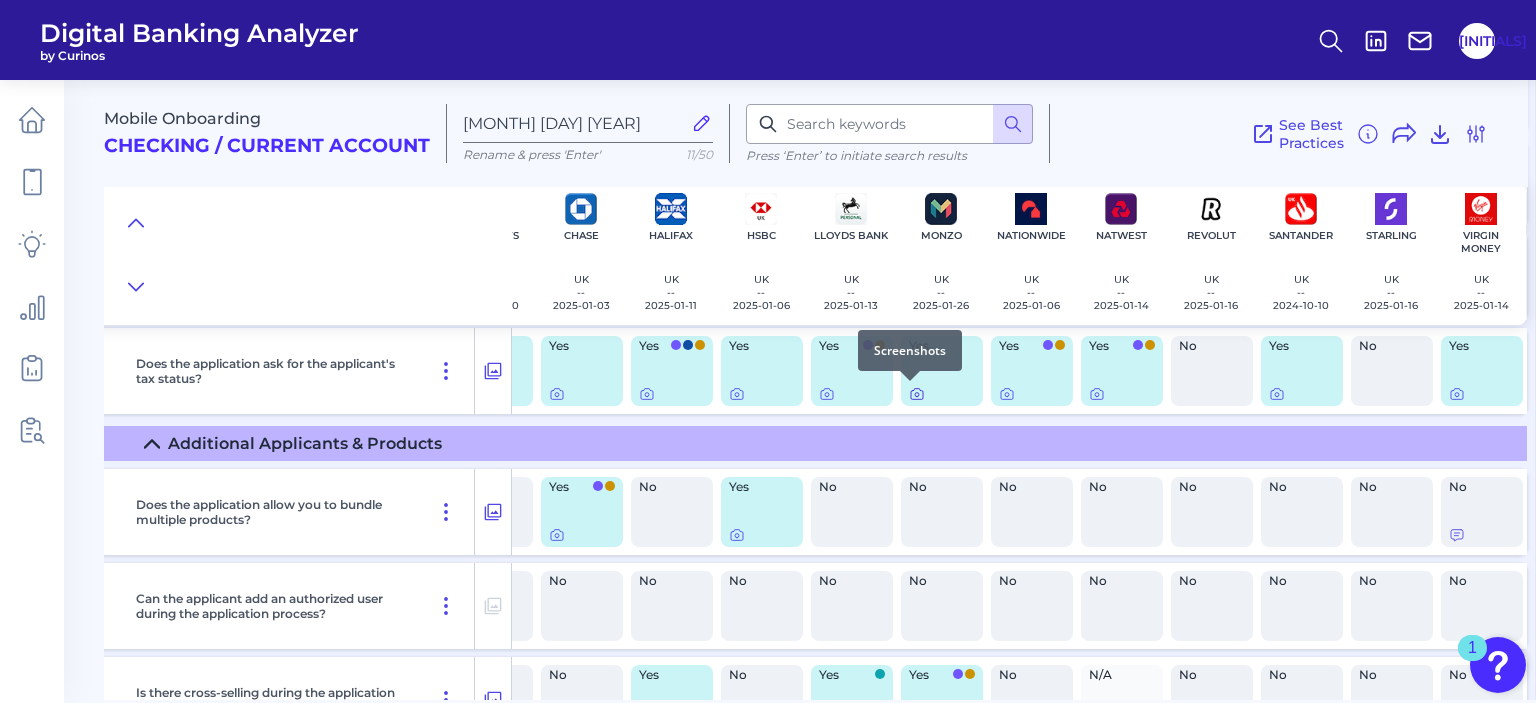 click 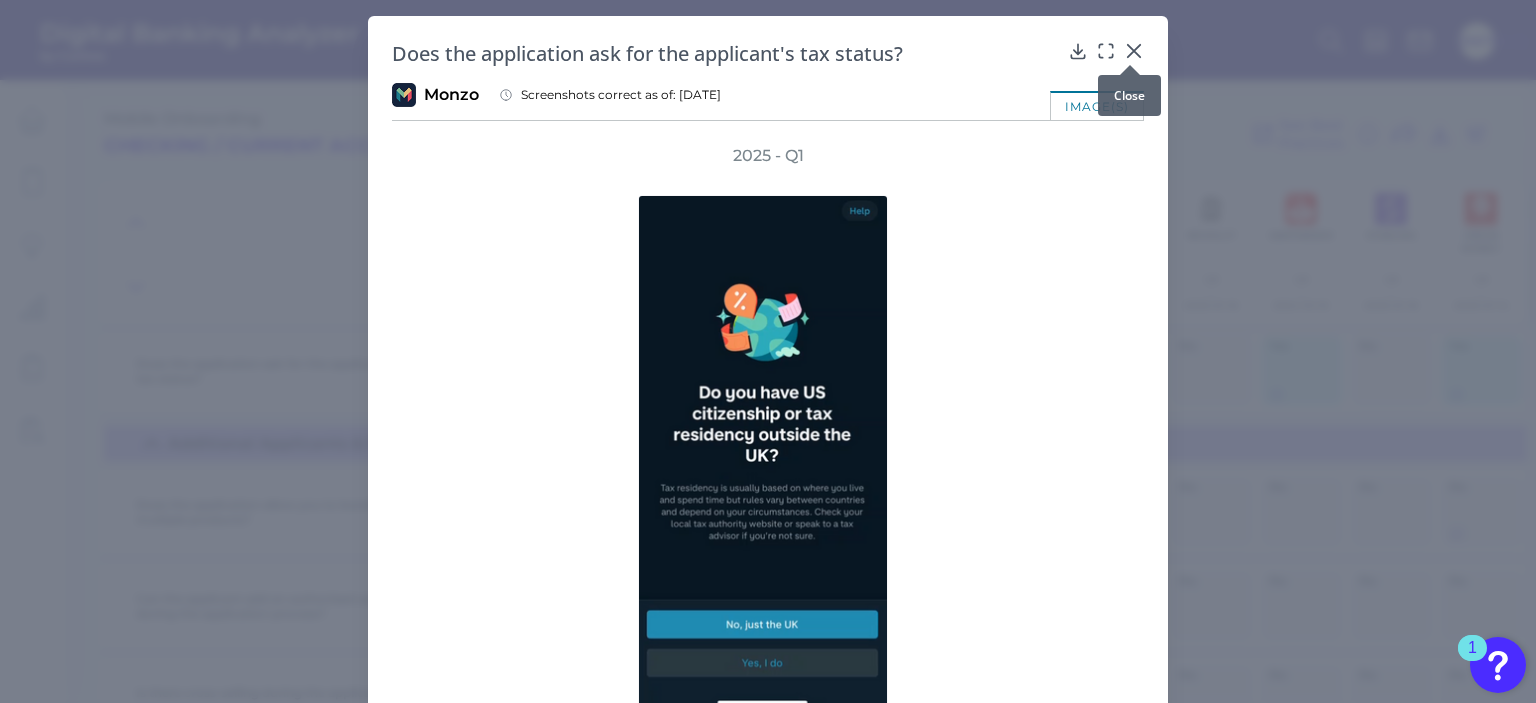 click at bounding box center [1130, 65] 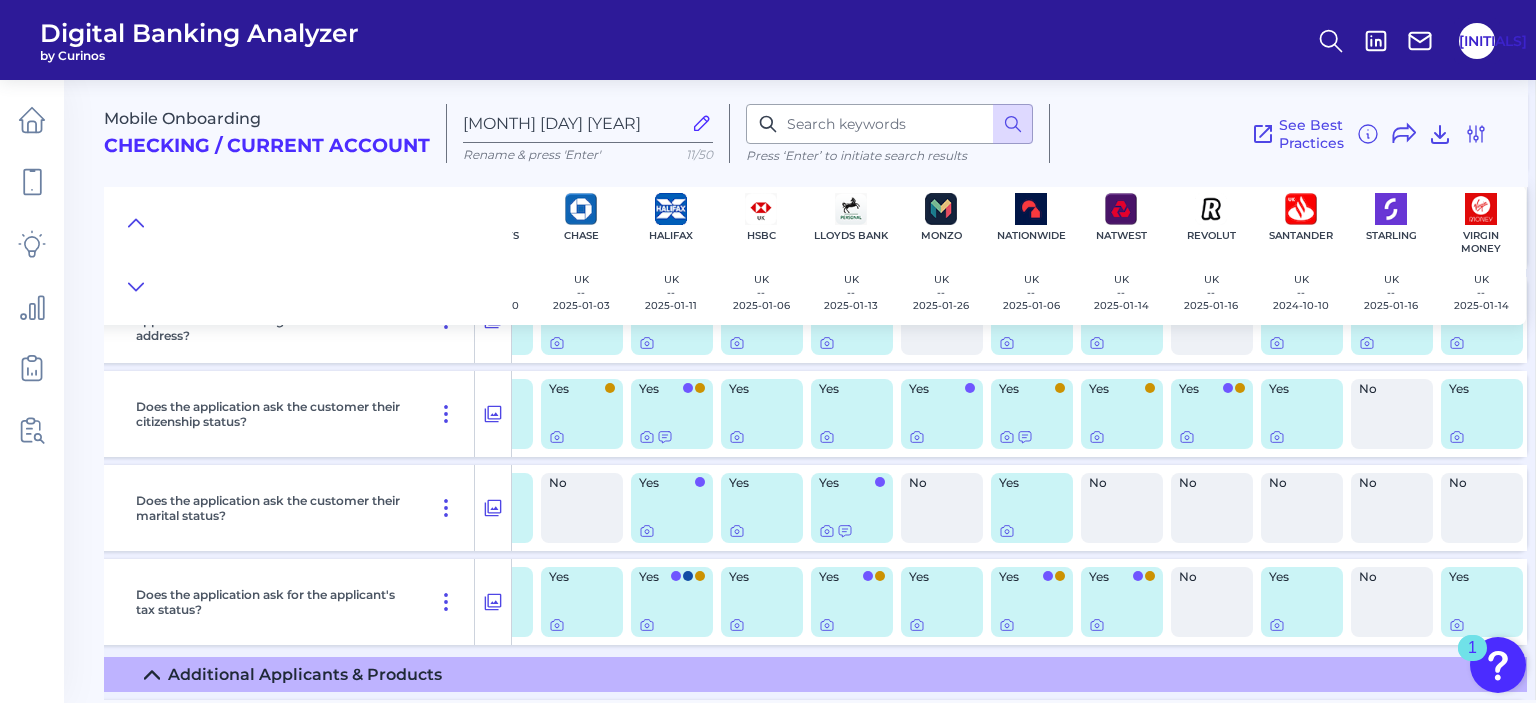 scroll, scrollTop: 7079, scrollLeft: 74, axis: both 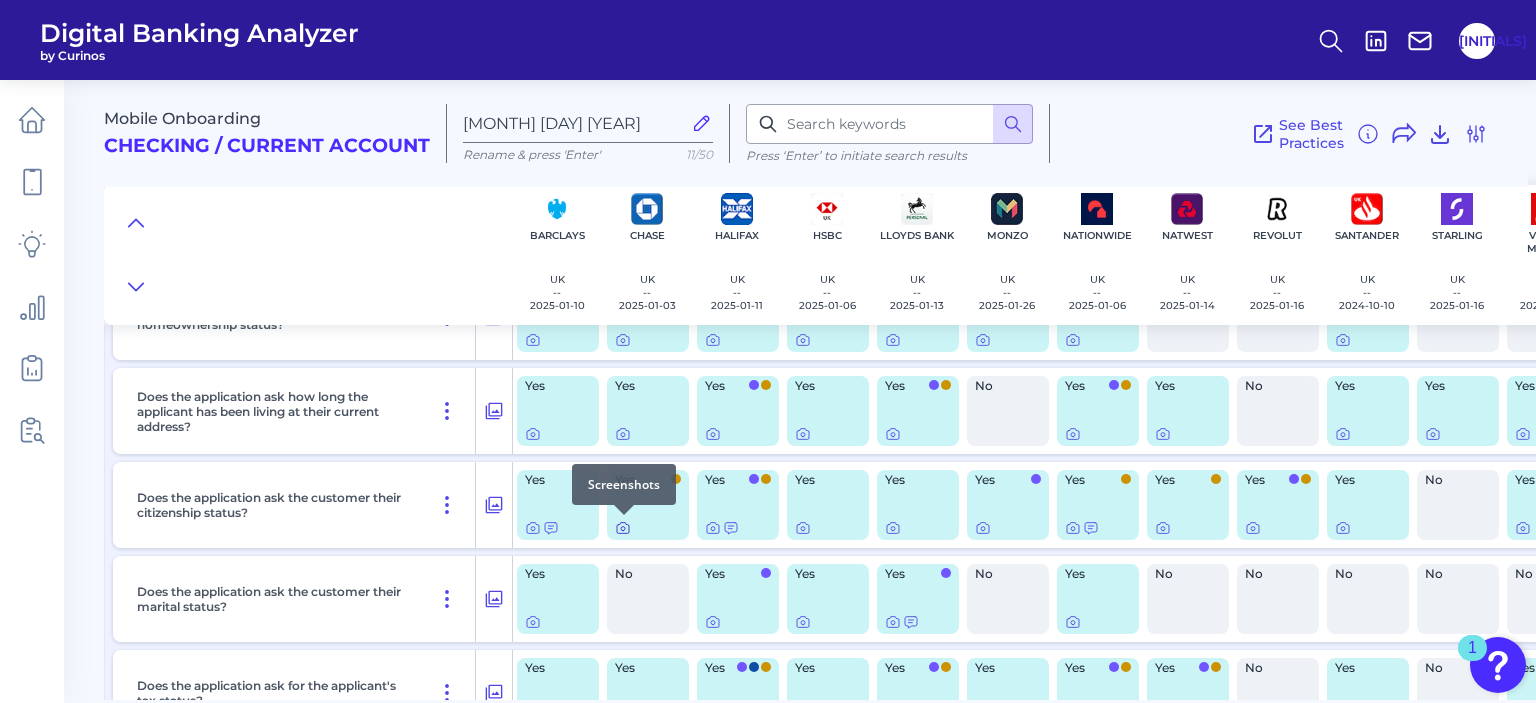 click 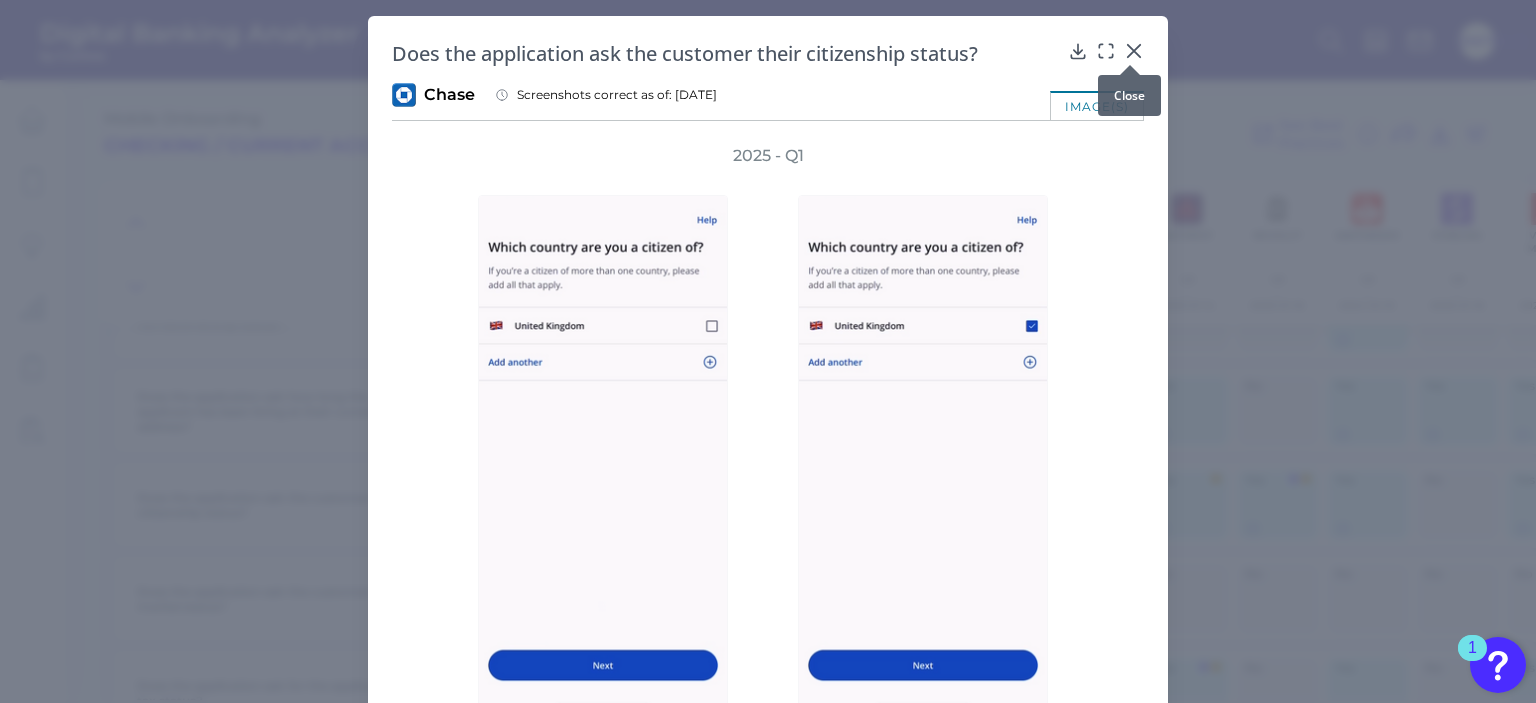 click at bounding box center (1130, 65) 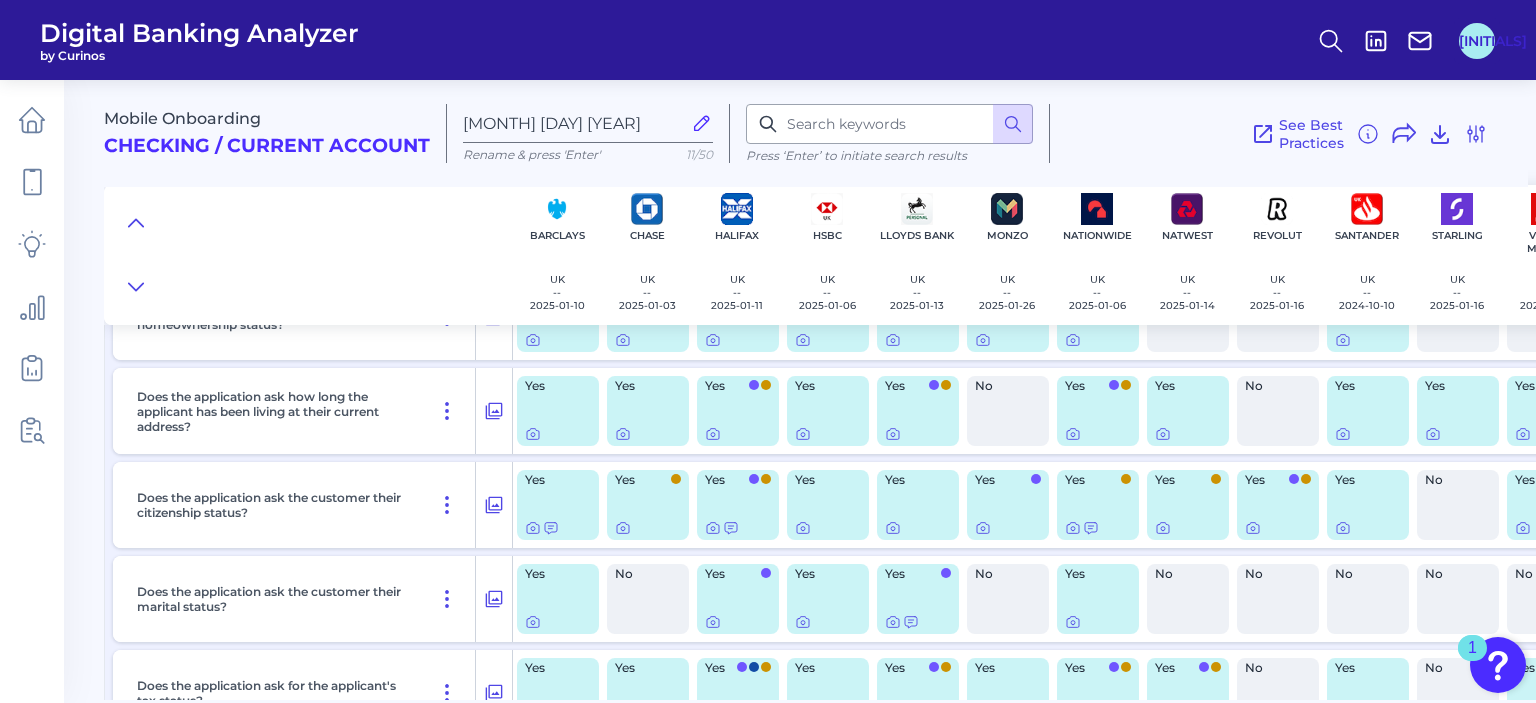 click on "[INITIALS]" at bounding box center (1477, 41) 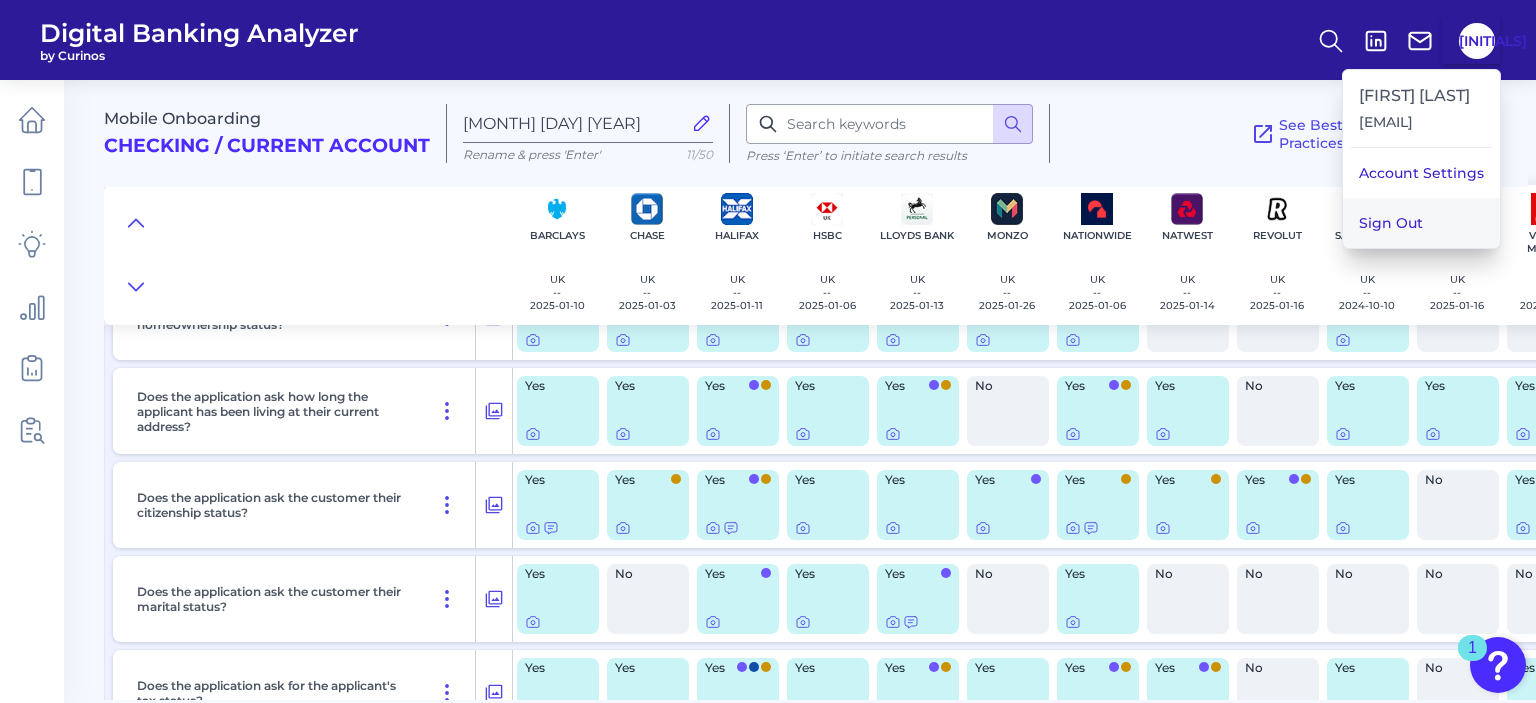 click on "Sign Out" at bounding box center [1421, 223] 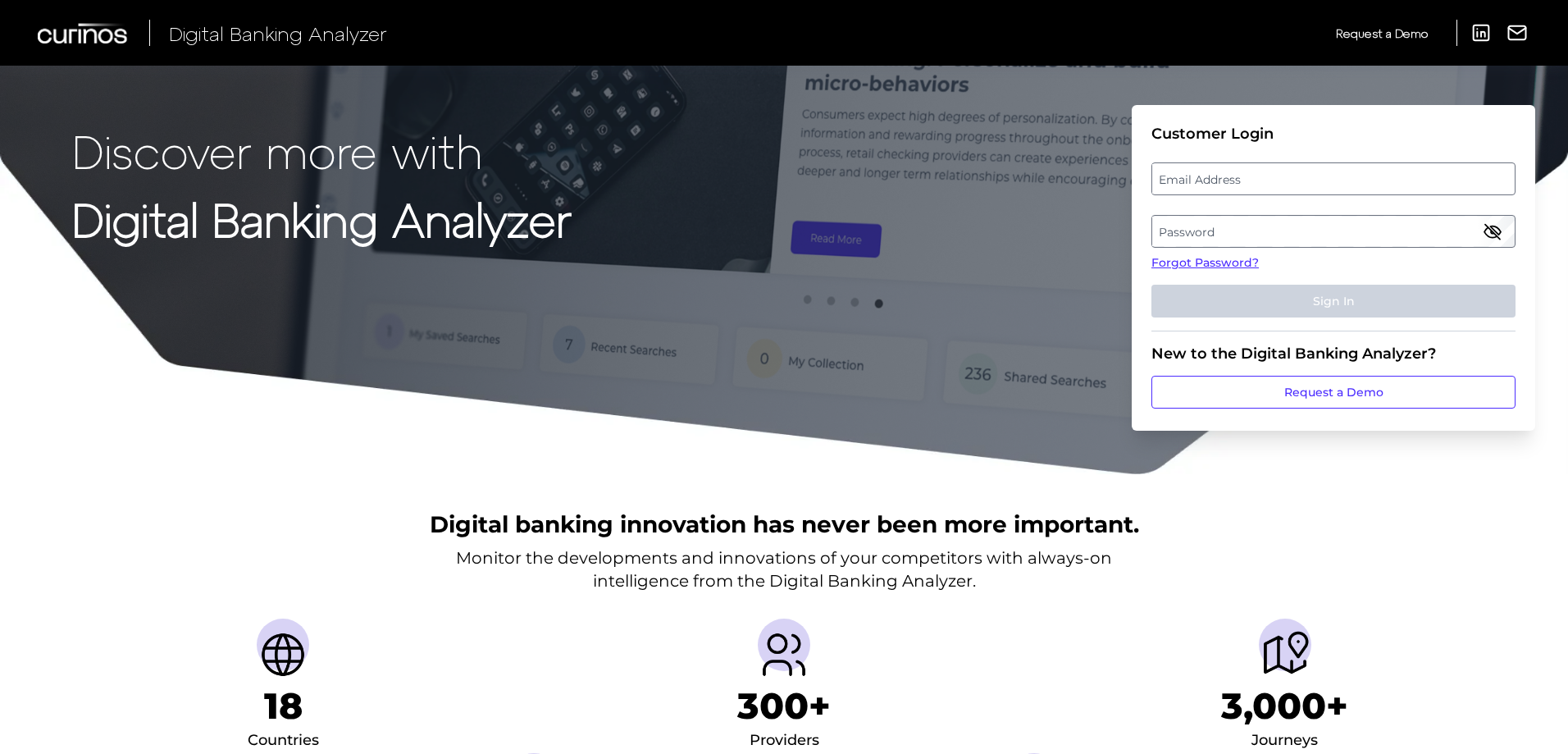 click on "3,000+ Journeys" at bounding box center (1284, 686) 